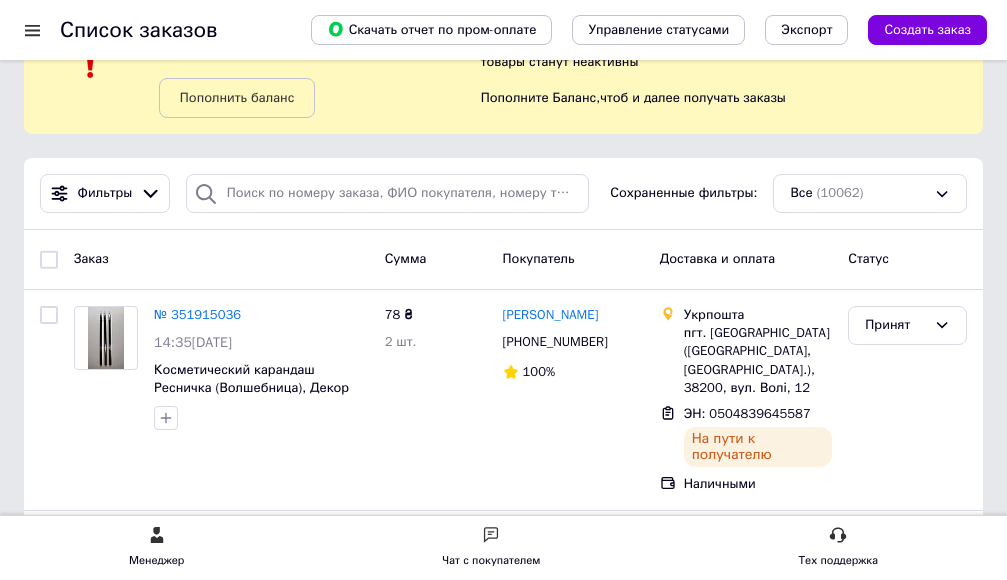 scroll, scrollTop: 200, scrollLeft: 0, axis: vertical 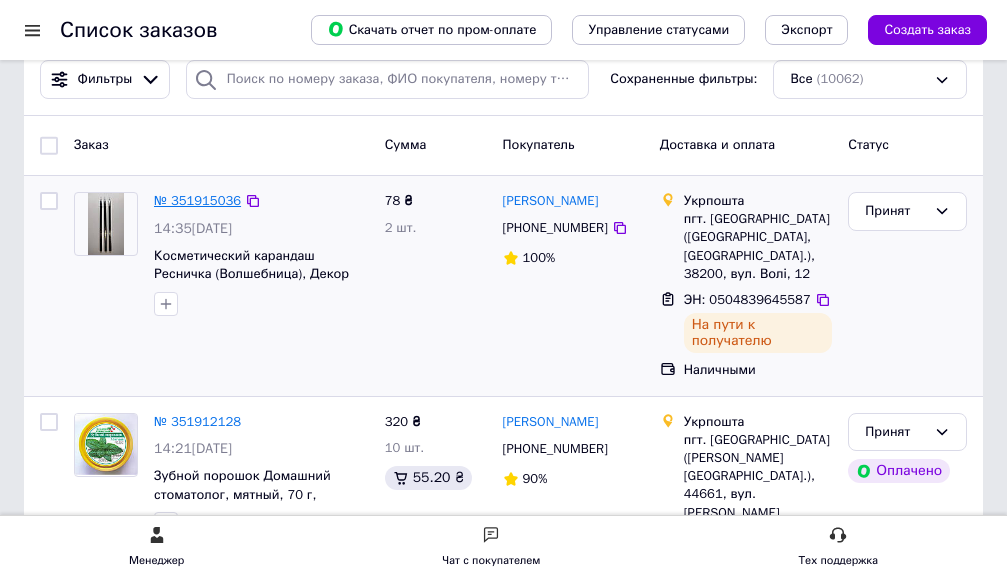 click on "№ 351915036" at bounding box center [197, 200] 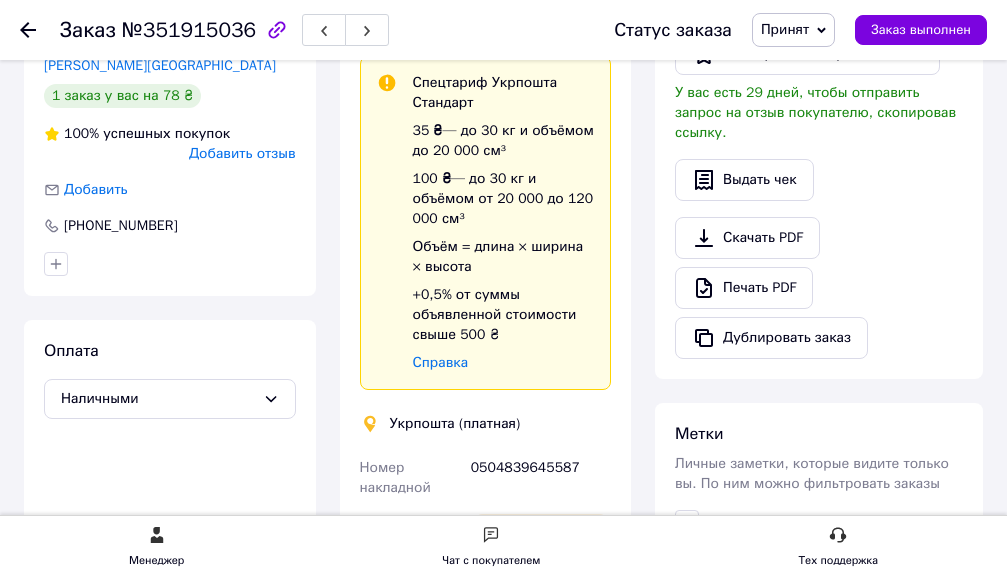 scroll, scrollTop: 400, scrollLeft: 0, axis: vertical 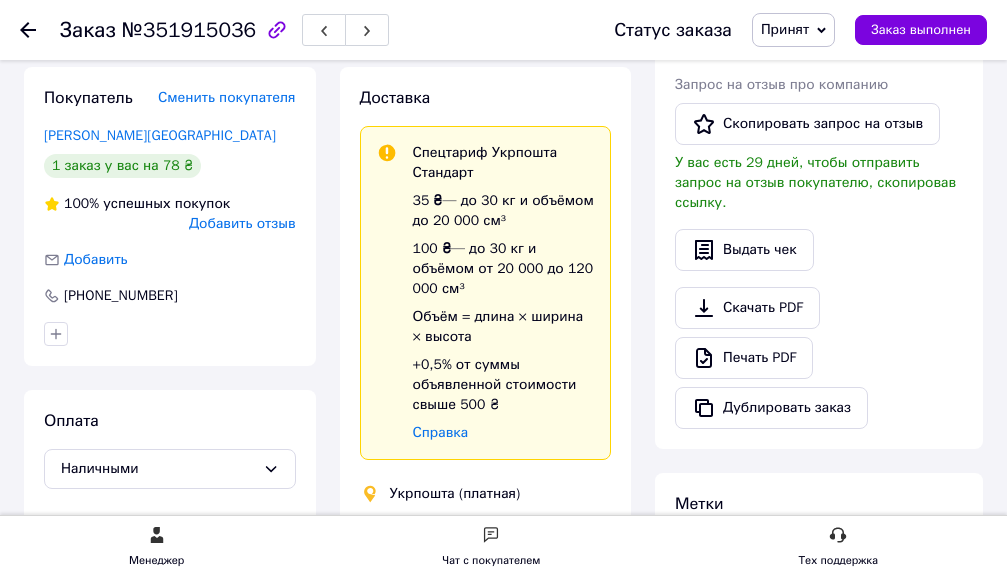 click 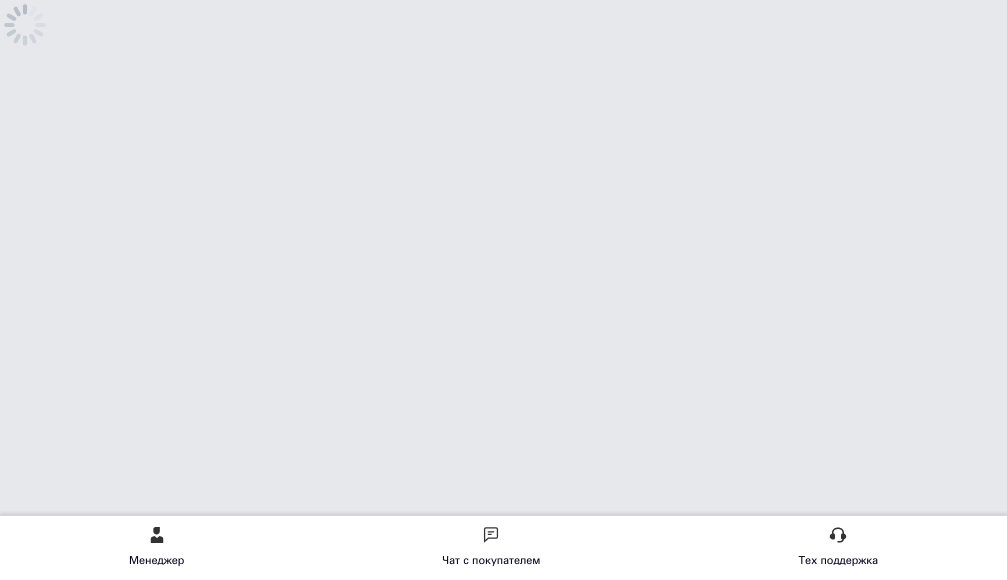 scroll, scrollTop: 0, scrollLeft: 0, axis: both 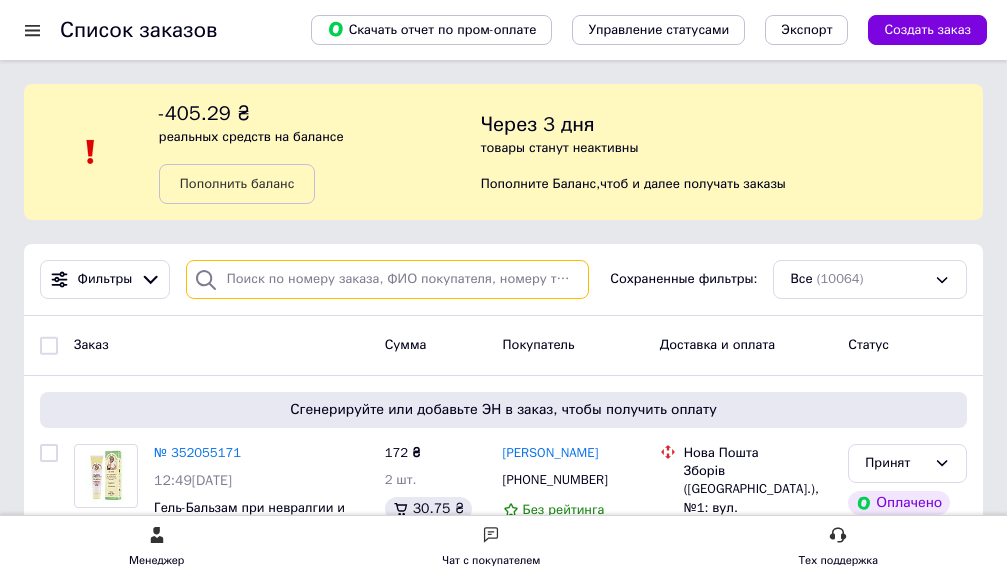 click at bounding box center [387, 279] 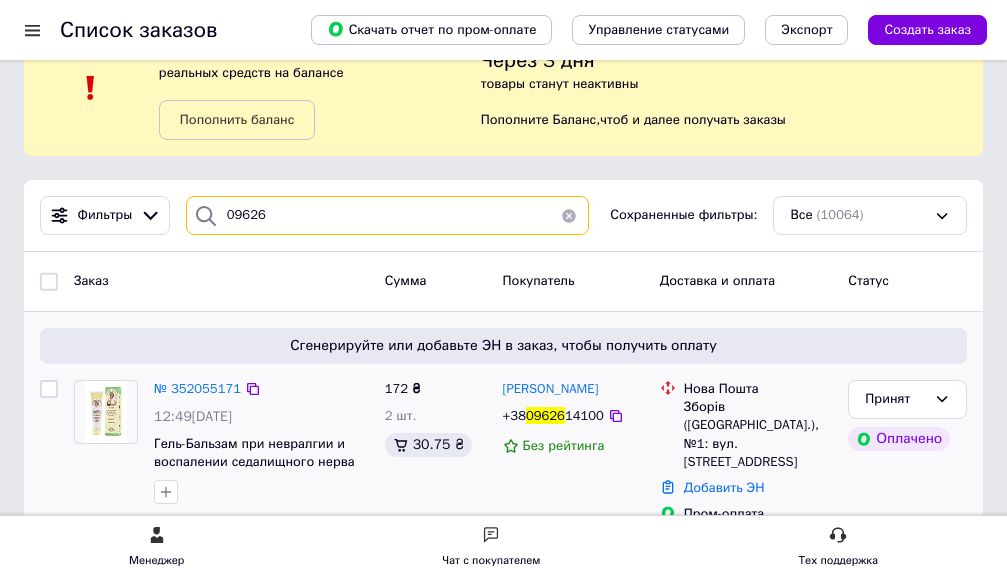 scroll, scrollTop: 100, scrollLeft: 0, axis: vertical 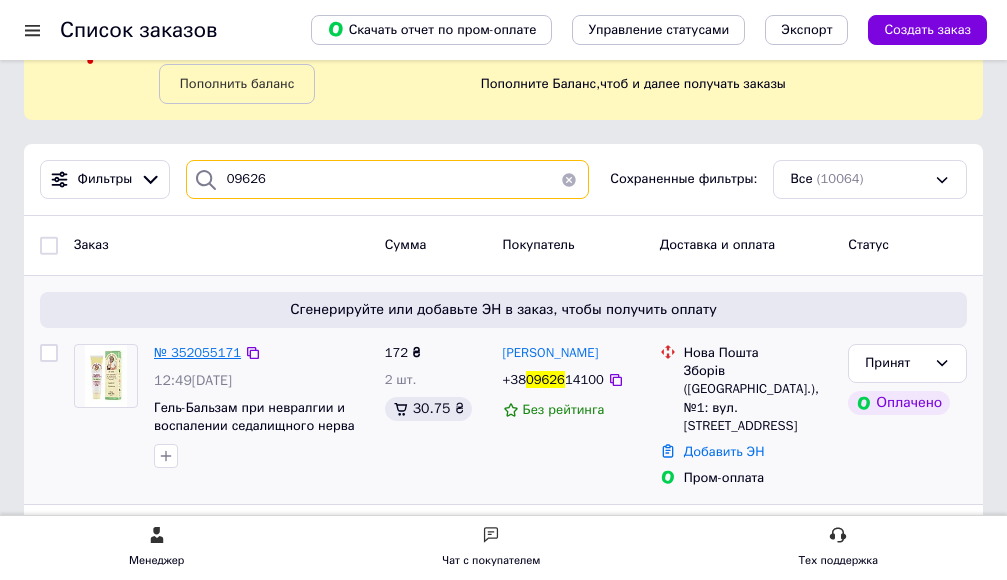 type on "09626" 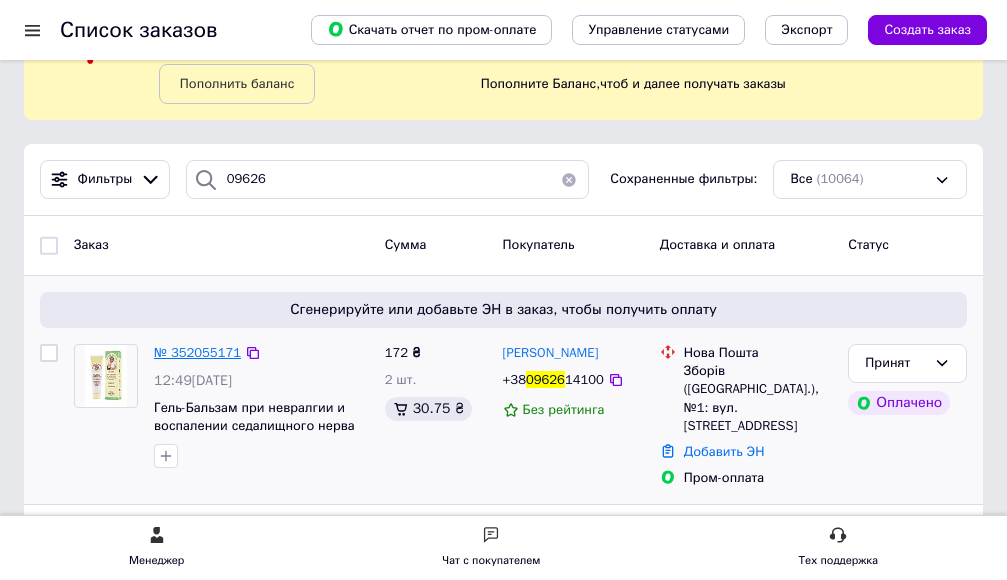 click on "№ 352055171" at bounding box center (197, 352) 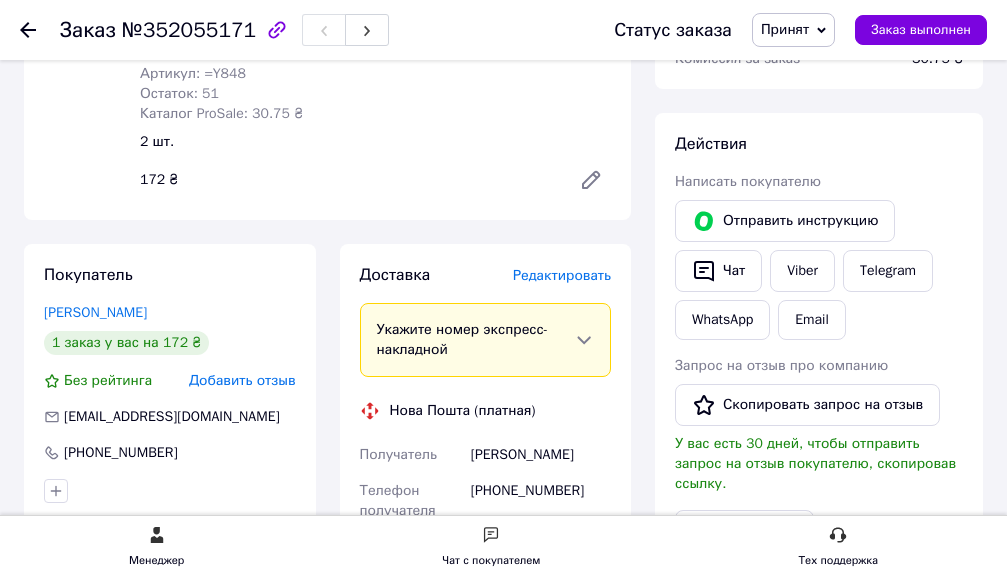 scroll, scrollTop: 400, scrollLeft: 0, axis: vertical 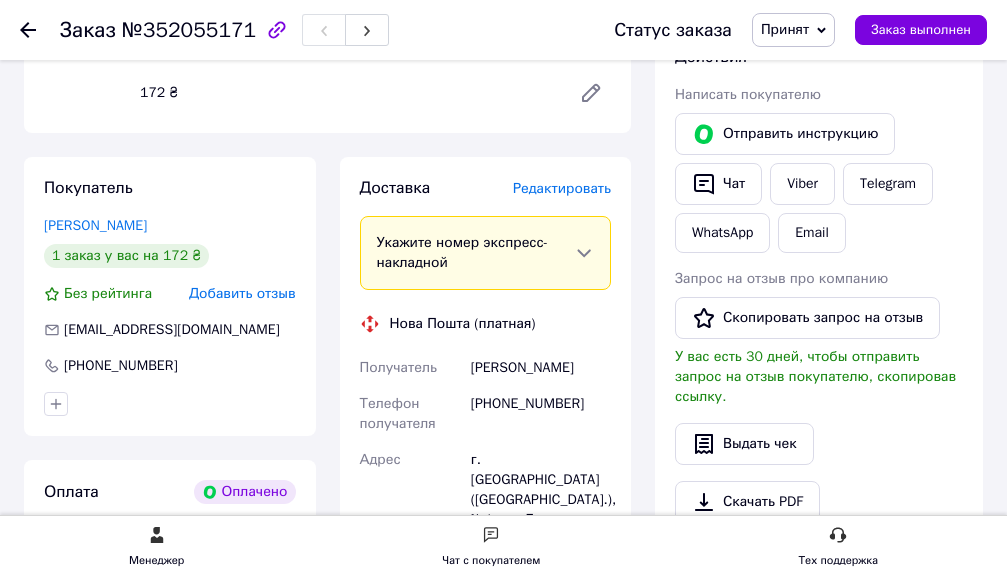 click on "Редактировать" at bounding box center [562, 188] 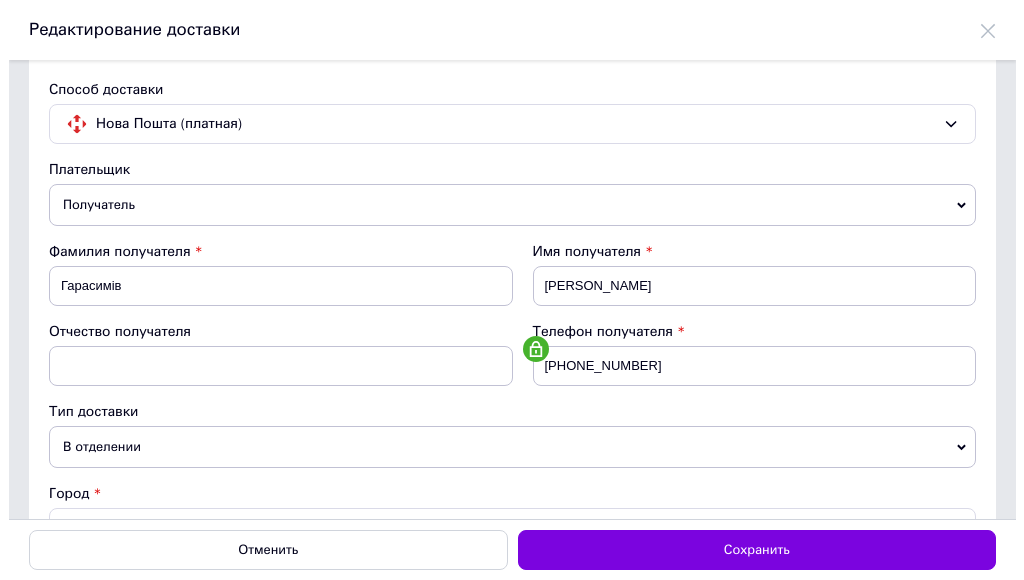 scroll, scrollTop: 0, scrollLeft: 0, axis: both 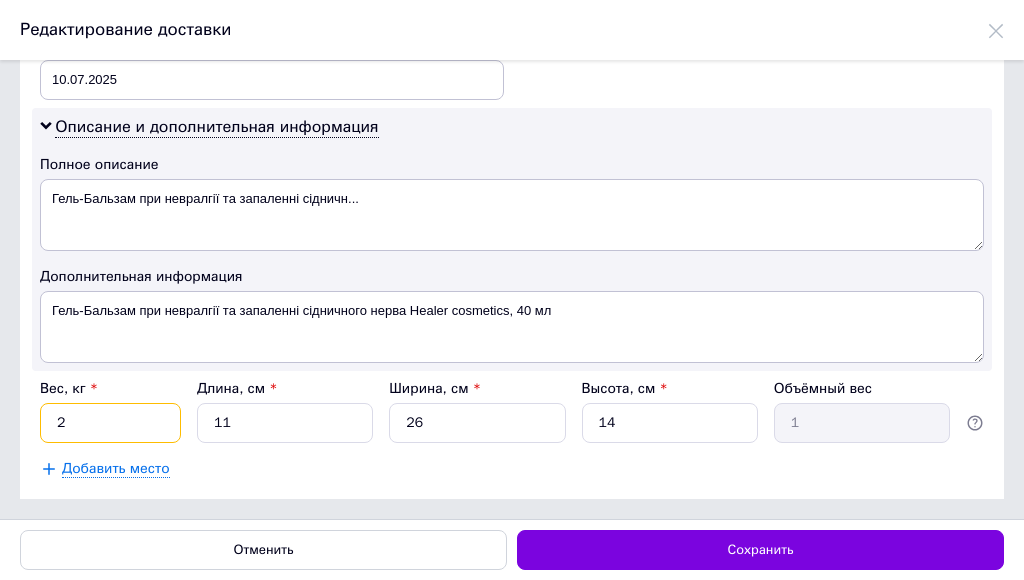 click on "2" at bounding box center [110, 423] 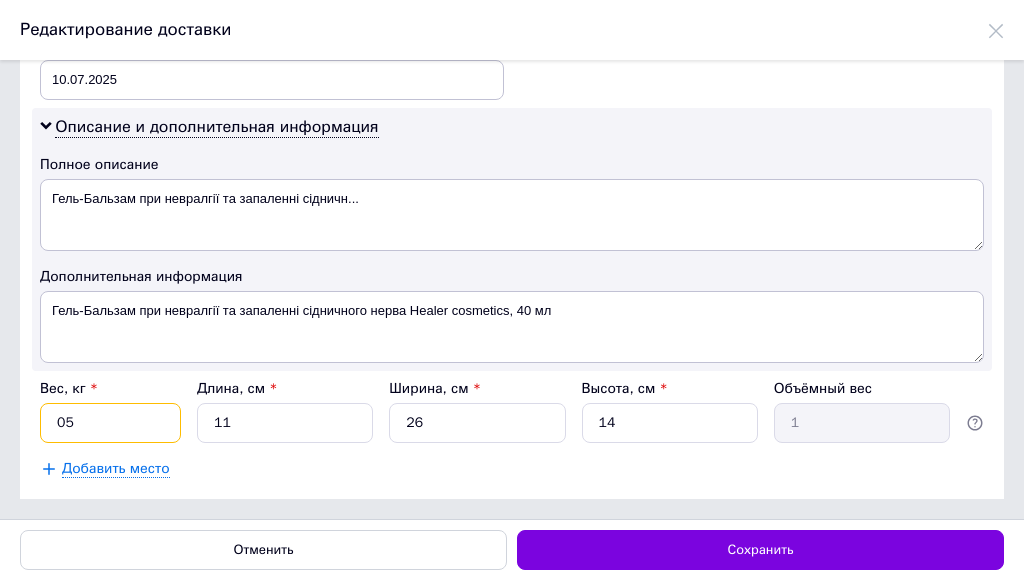 type on "05" 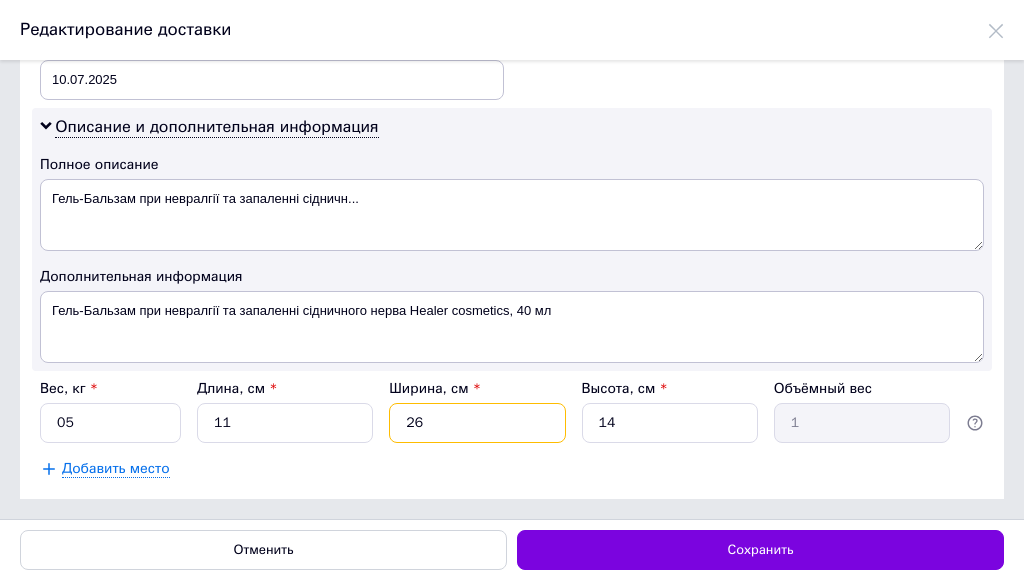 click on "26" at bounding box center [477, 423] 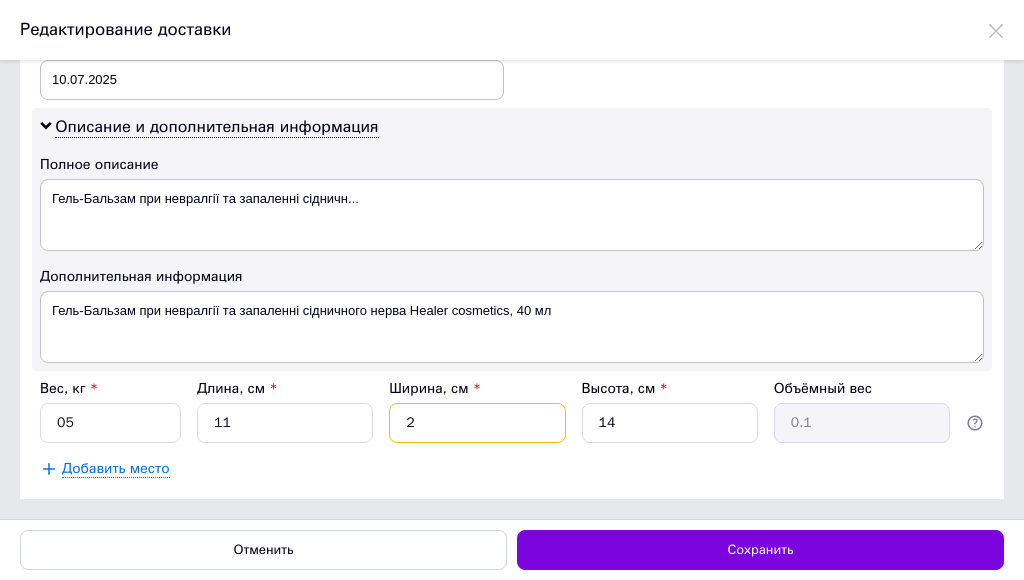 type 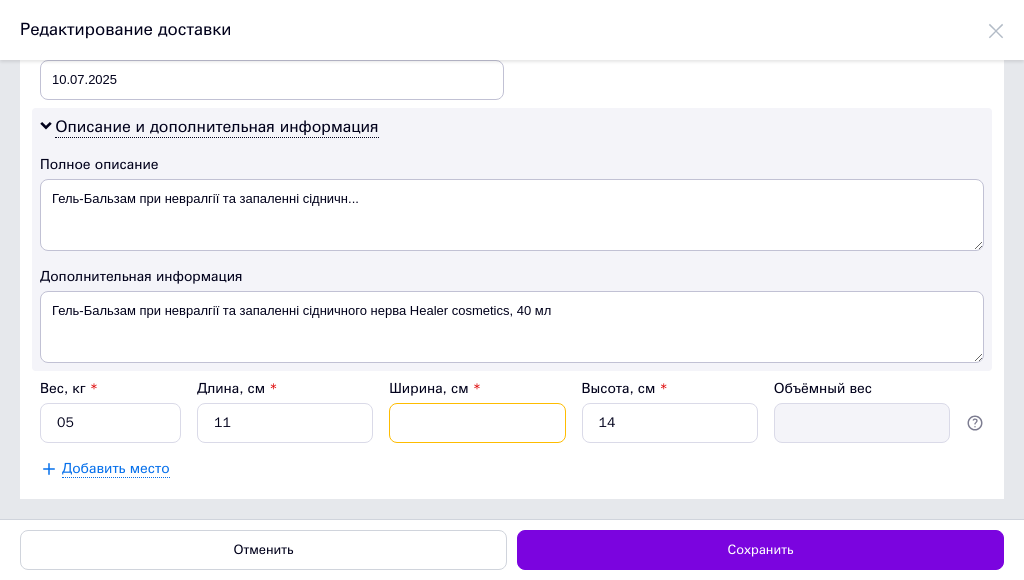 type on "1" 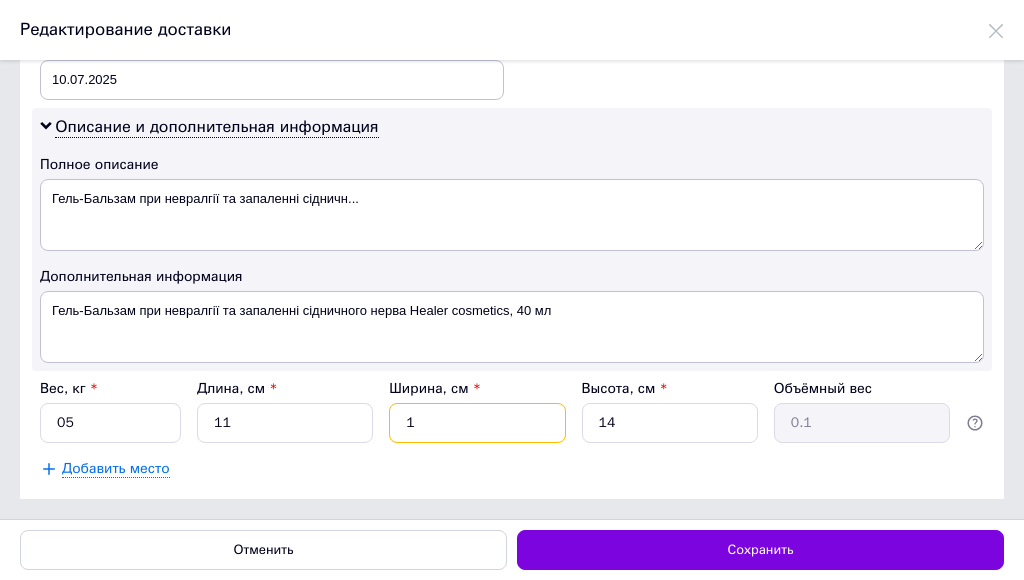 type on "10" 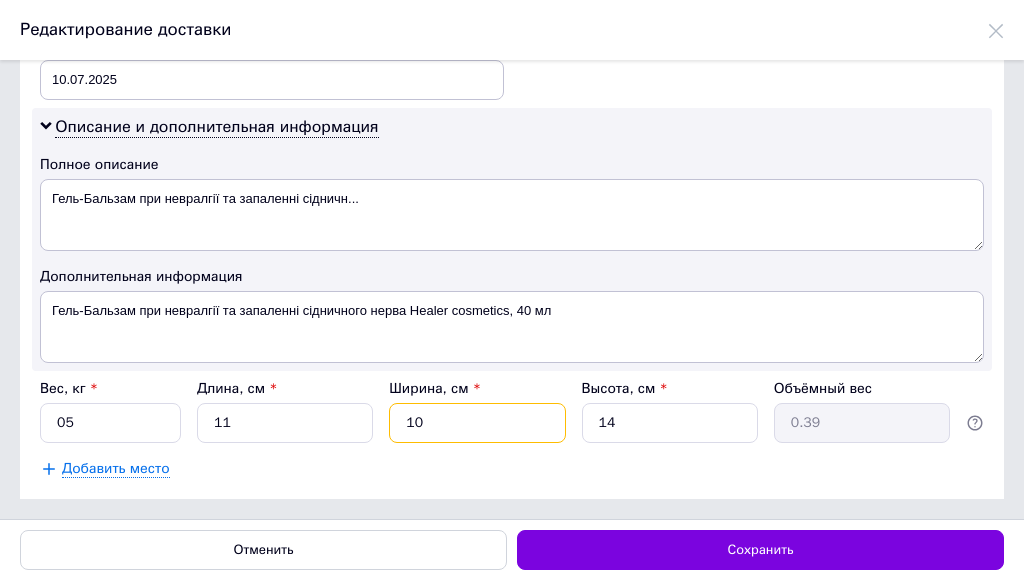 type on "1" 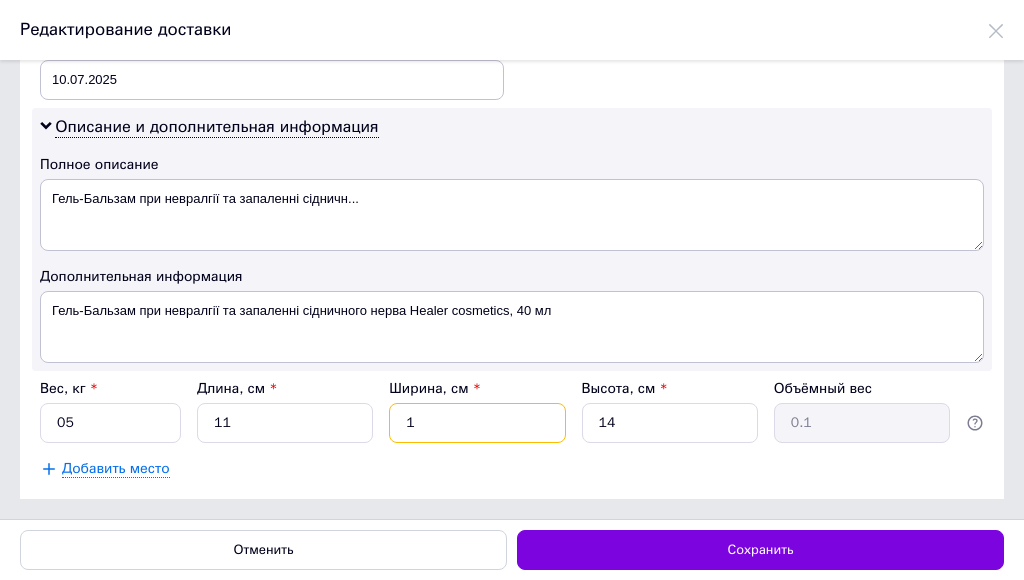 type on "15" 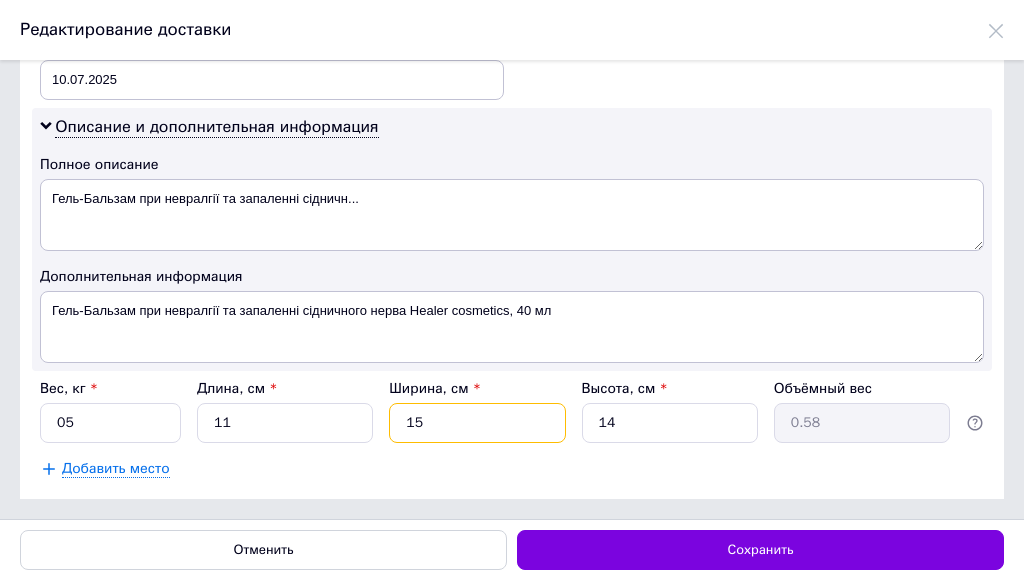 type on "15" 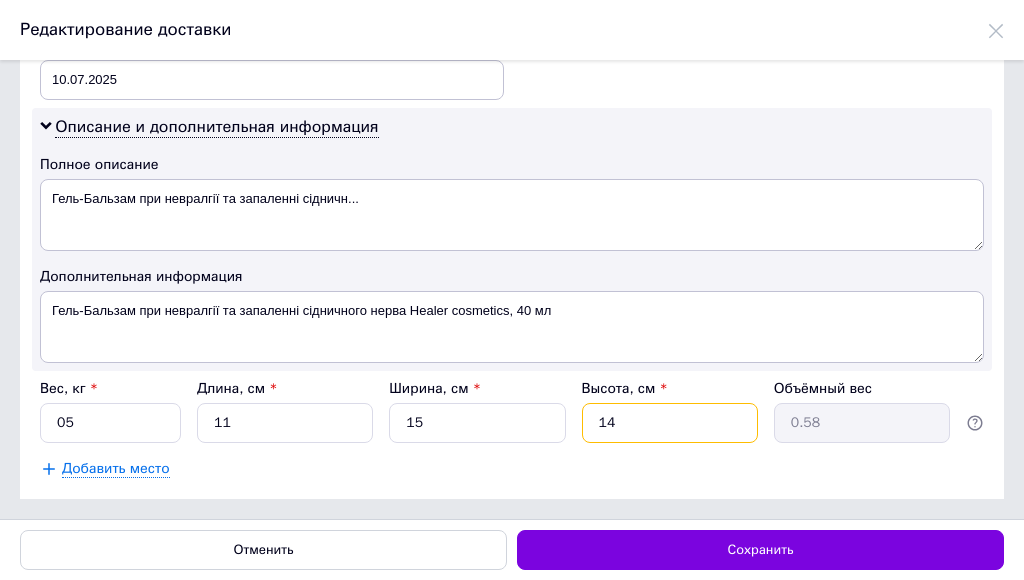 click on "14" at bounding box center [670, 423] 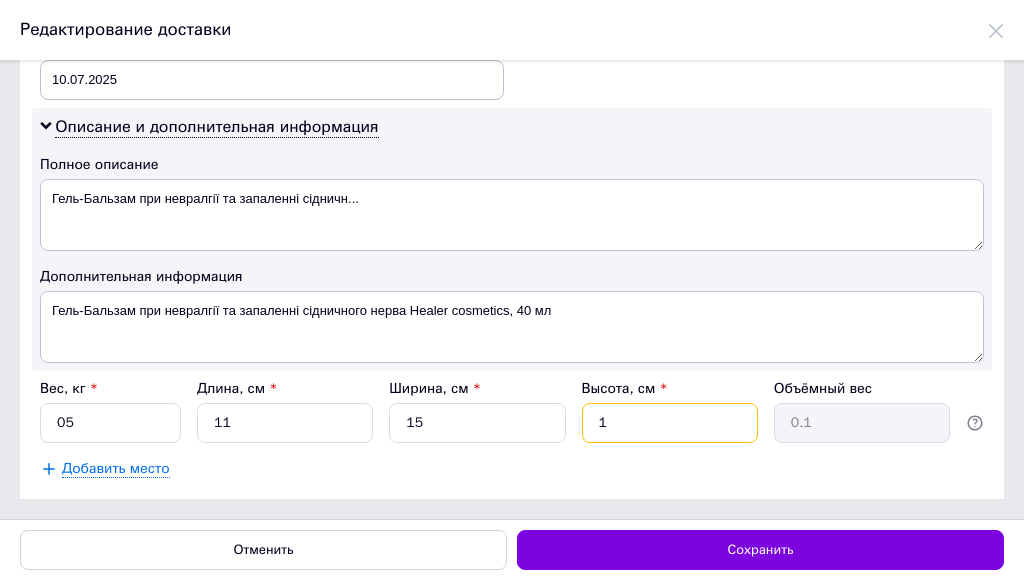 type 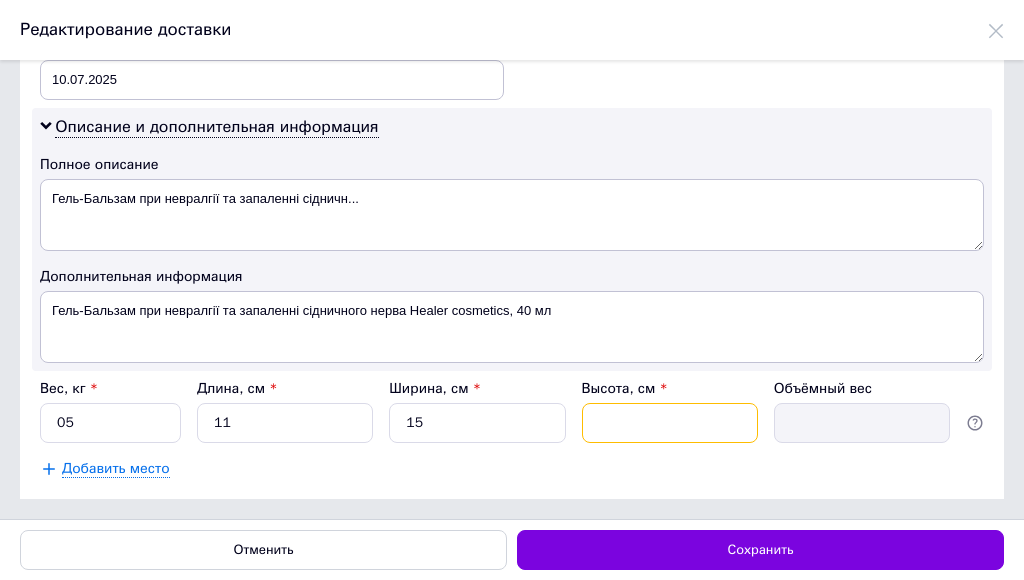 type on "5" 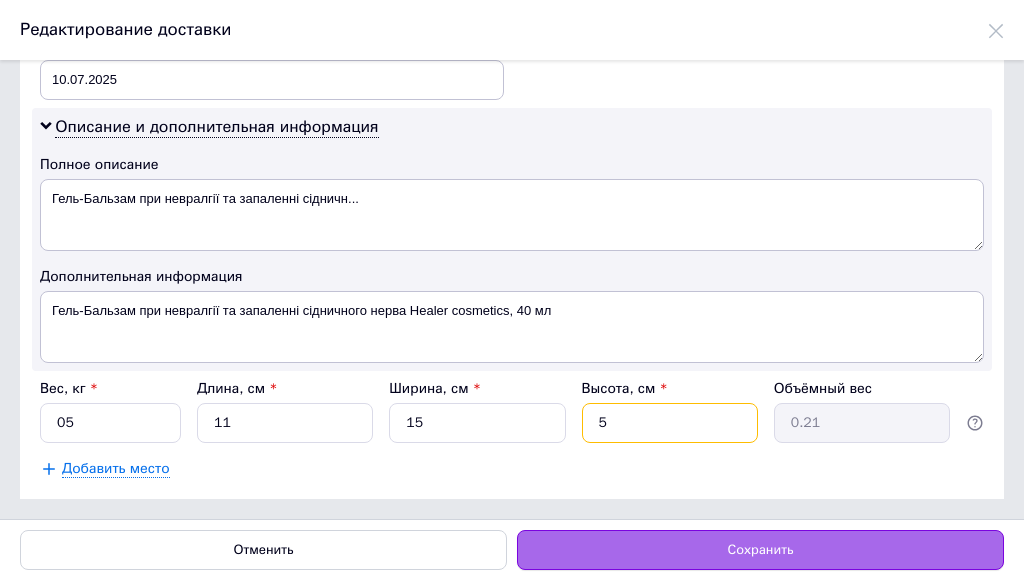 type on "5" 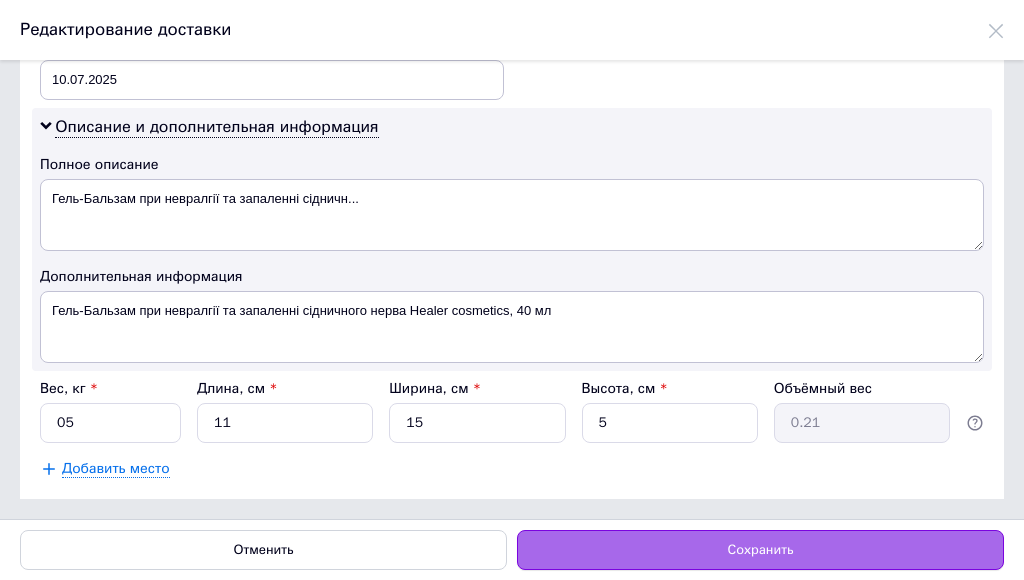click on "Сохранить" at bounding box center (761, 550) 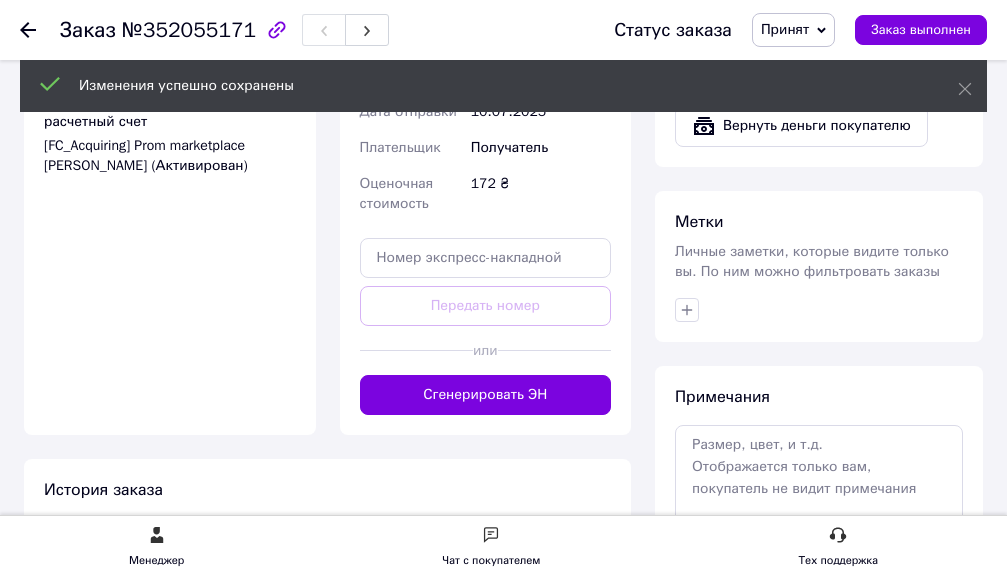 scroll, scrollTop: 900, scrollLeft: 0, axis: vertical 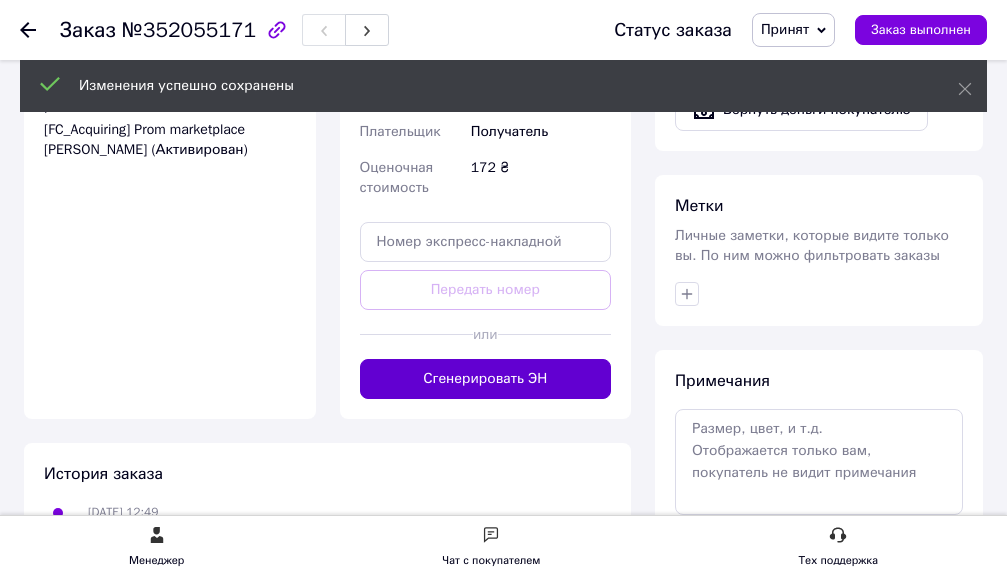 click on "Сгенерировать ЭН" at bounding box center (486, 379) 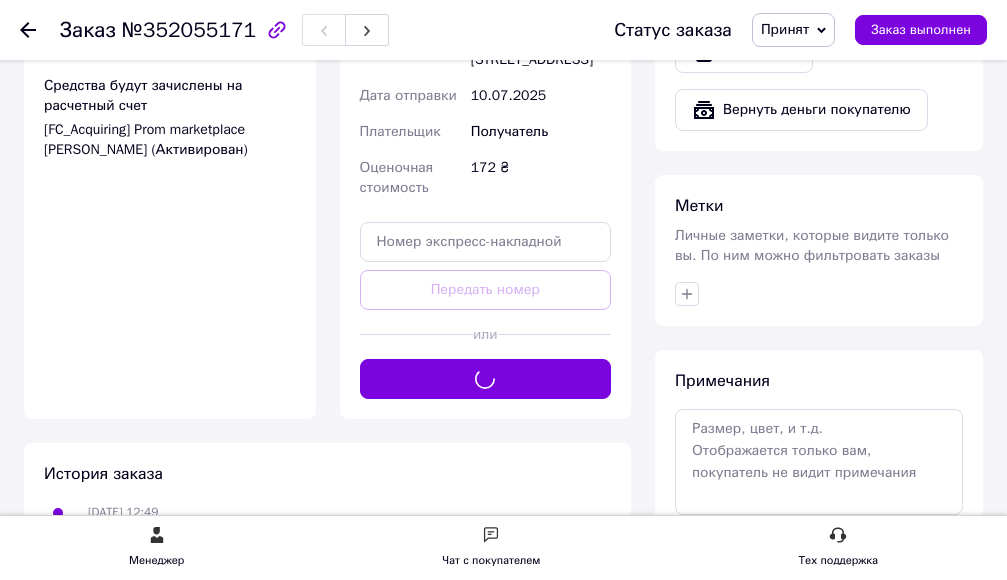 scroll, scrollTop: 500, scrollLeft: 0, axis: vertical 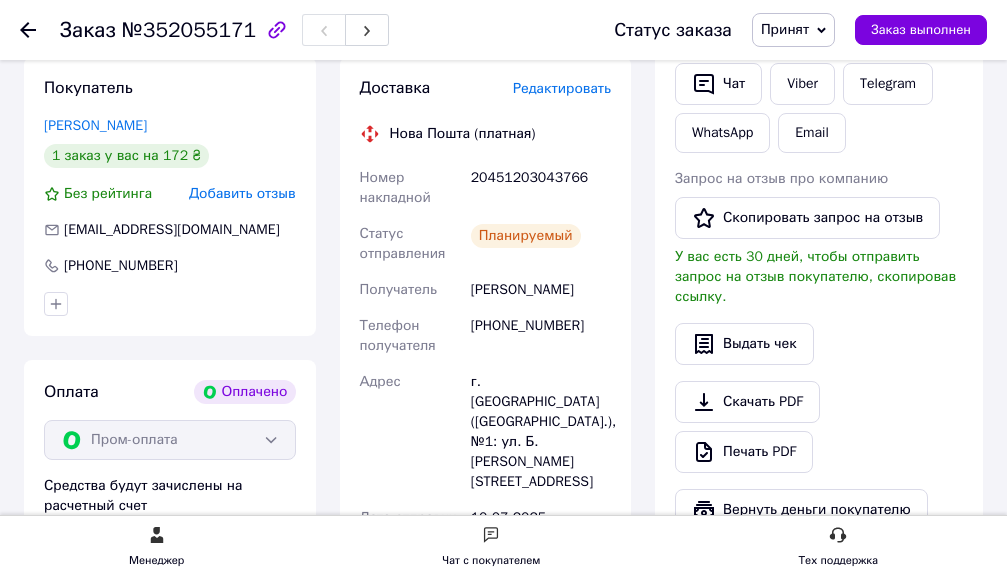 click 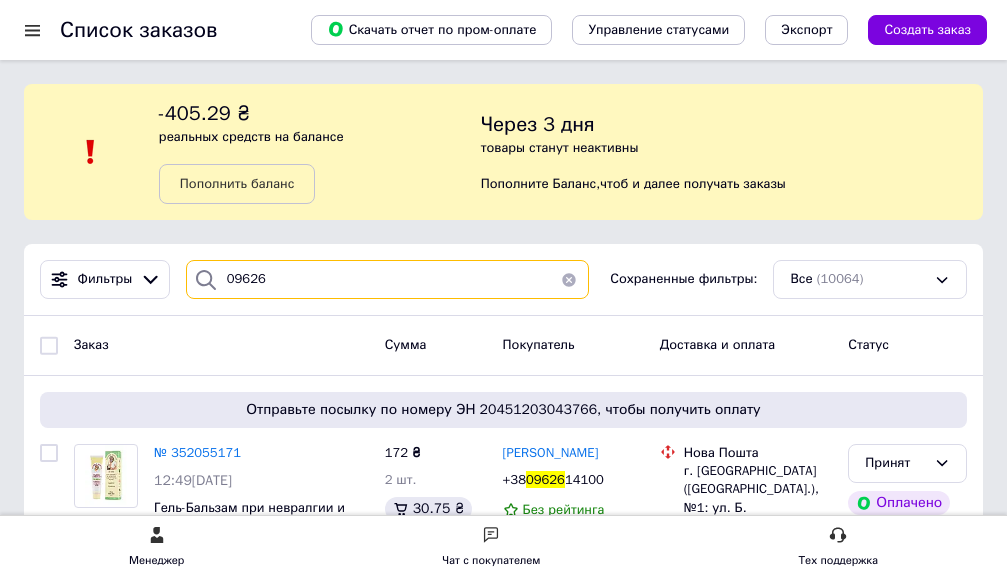 click on "09626" at bounding box center [387, 279] 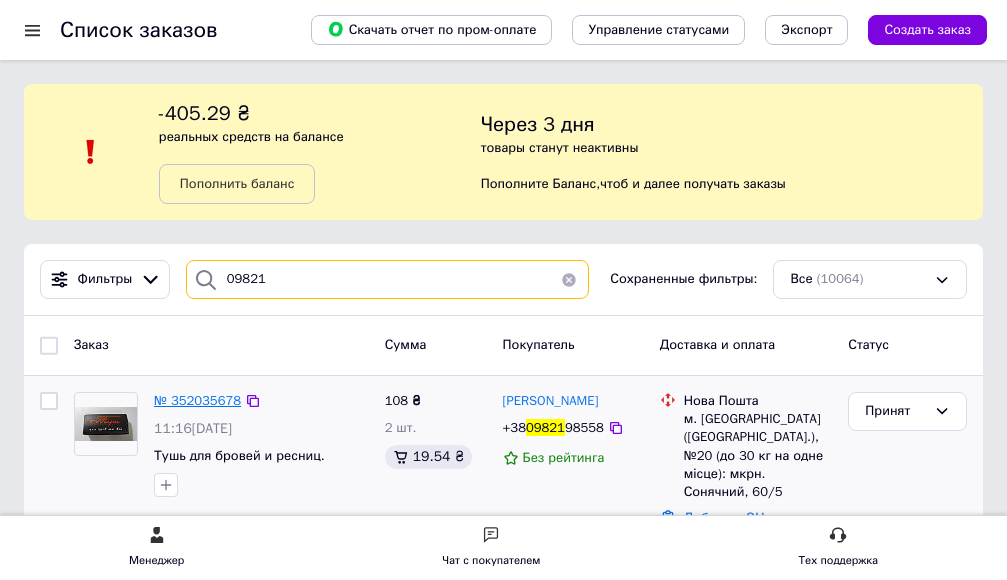 type on "09821" 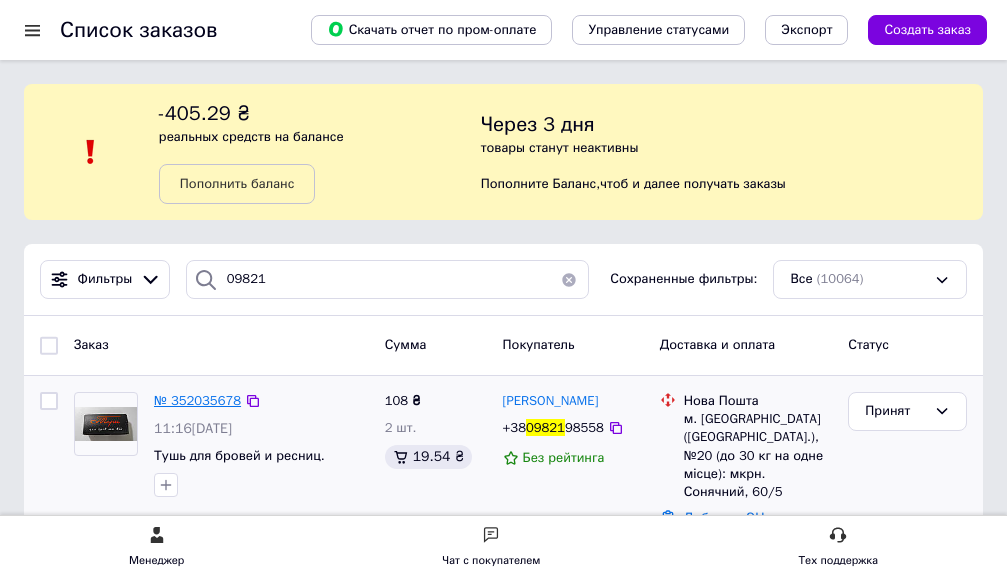 click on "№ 352035678" at bounding box center [197, 400] 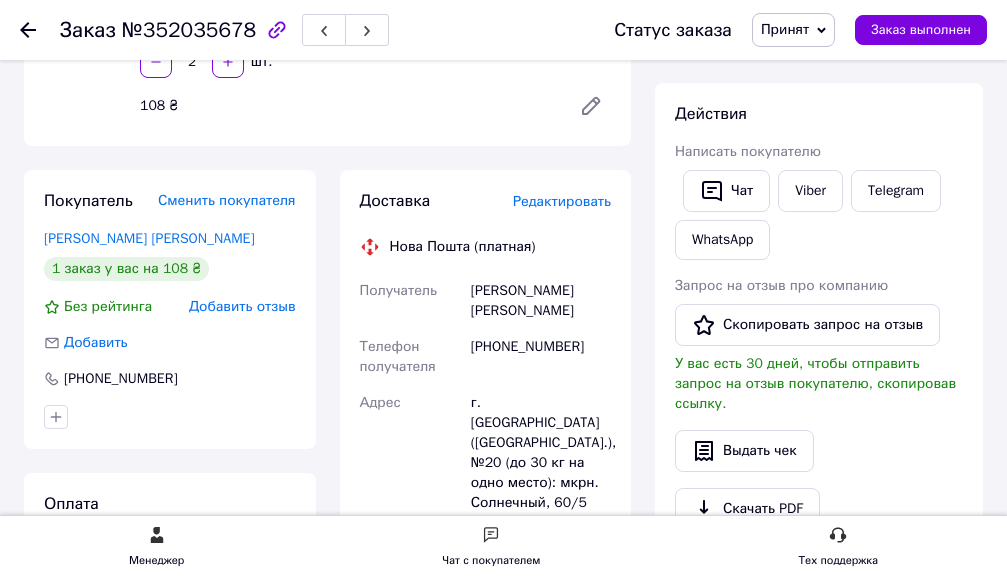 scroll, scrollTop: 200, scrollLeft: 0, axis: vertical 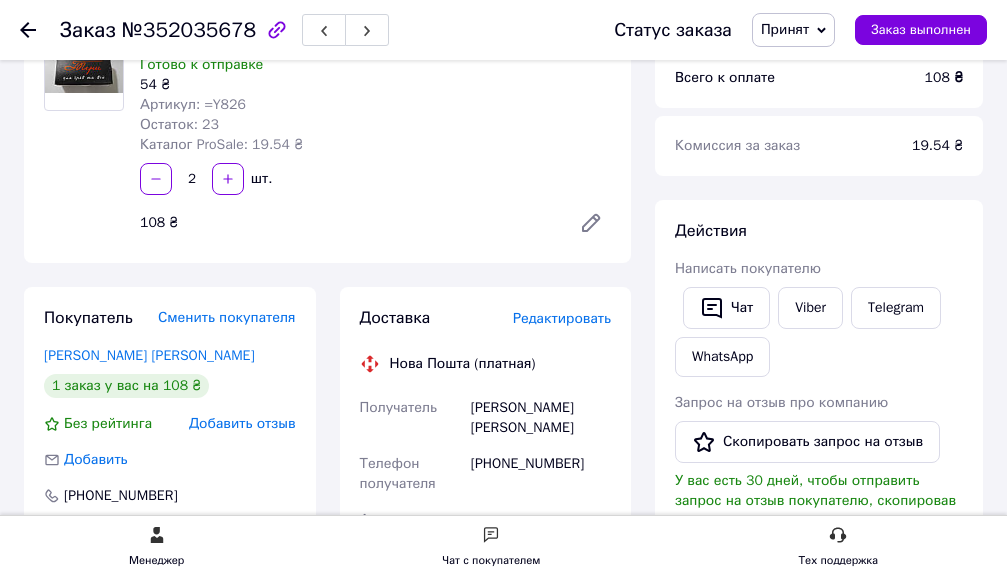 click on "Редактировать" at bounding box center [562, 318] 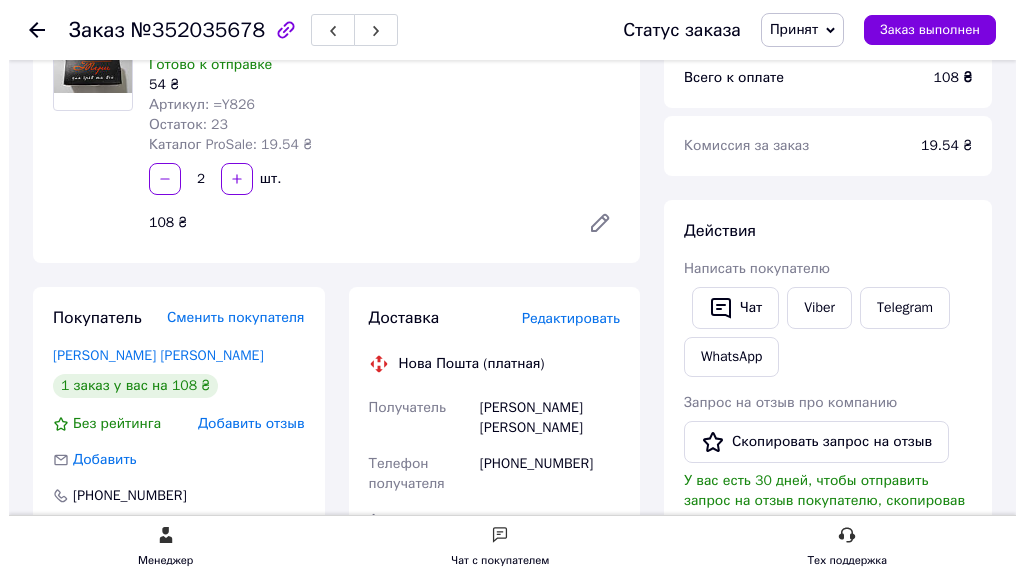 scroll, scrollTop: 0, scrollLeft: 0, axis: both 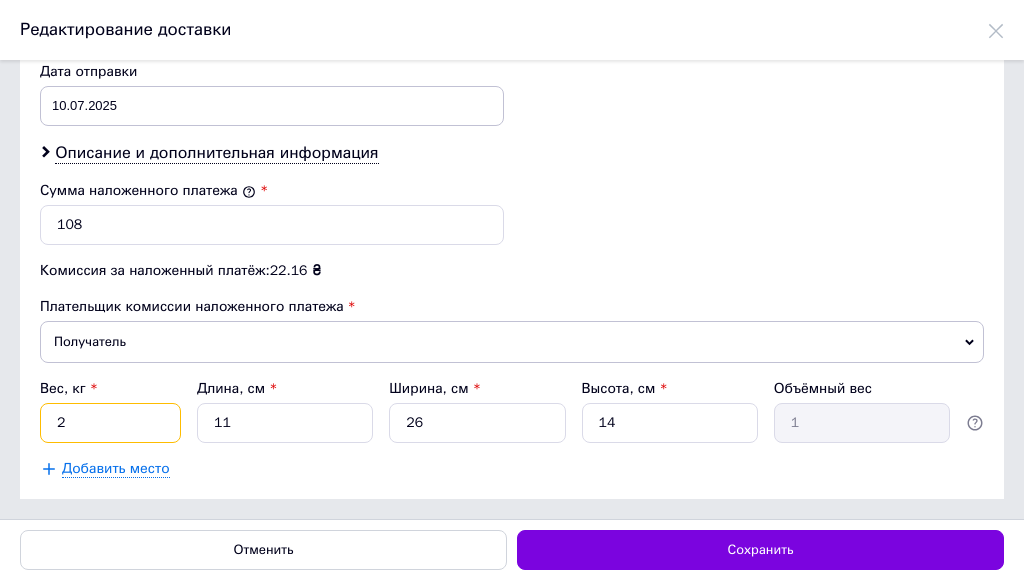 click on "2" at bounding box center (110, 423) 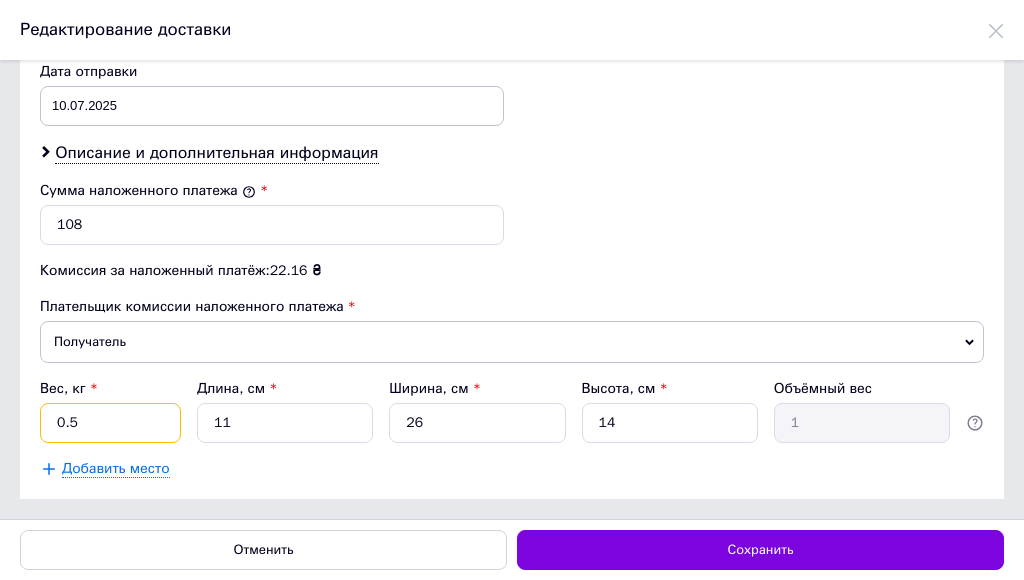 type on "0.5" 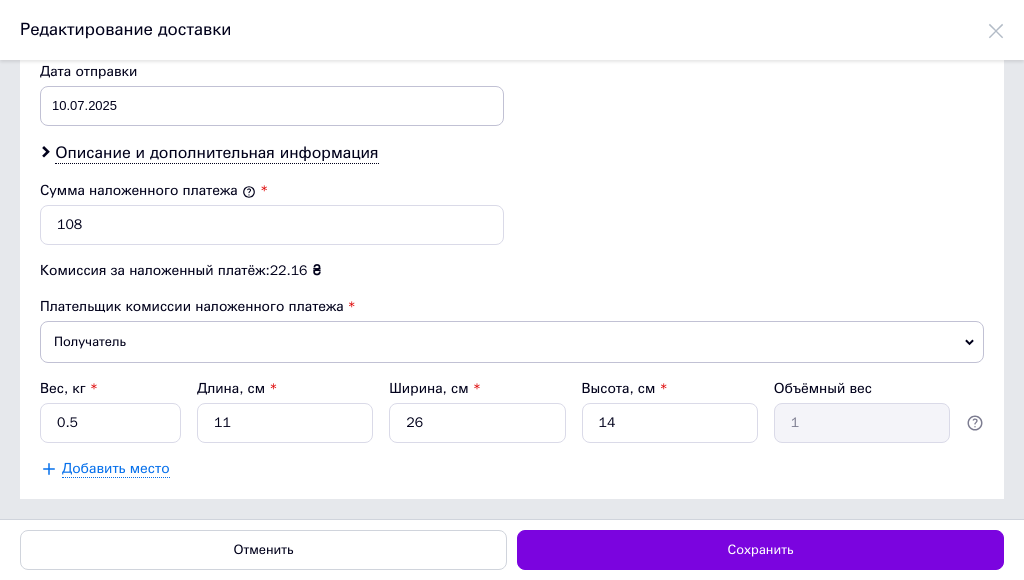 click on "Получатель" at bounding box center [512, 342] 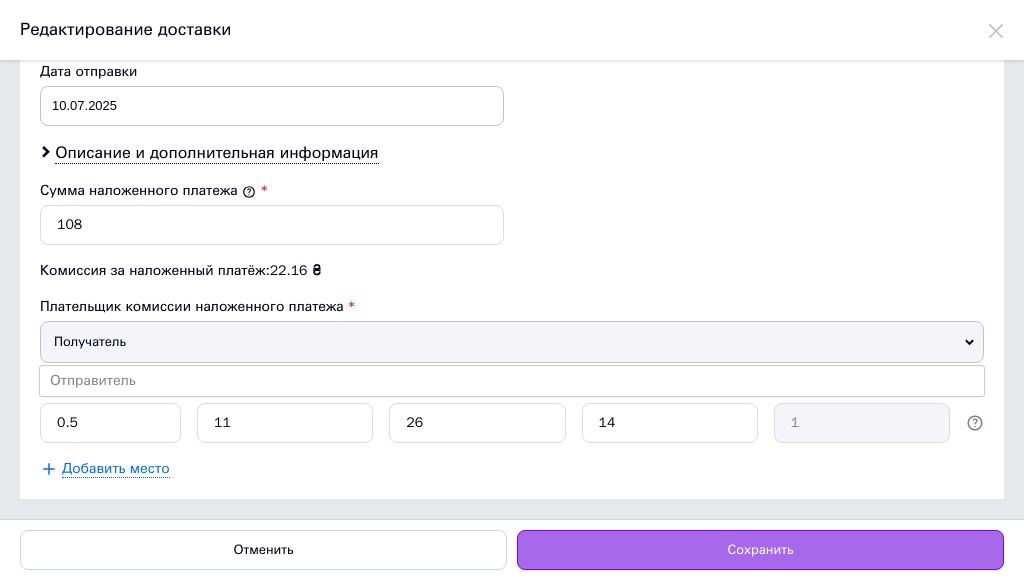 click on "Сохранить" at bounding box center (761, 550) 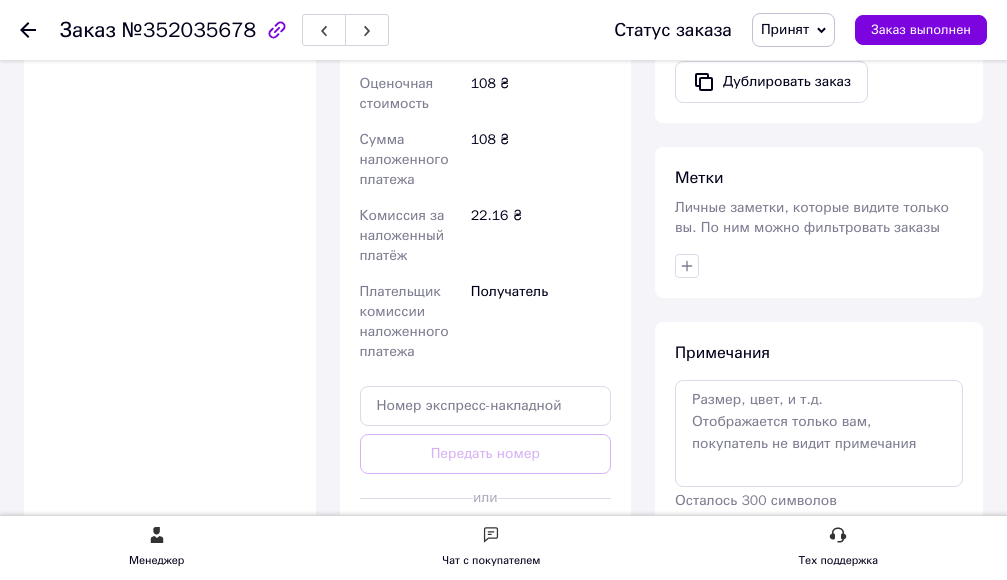 scroll, scrollTop: 900, scrollLeft: 0, axis: vertical 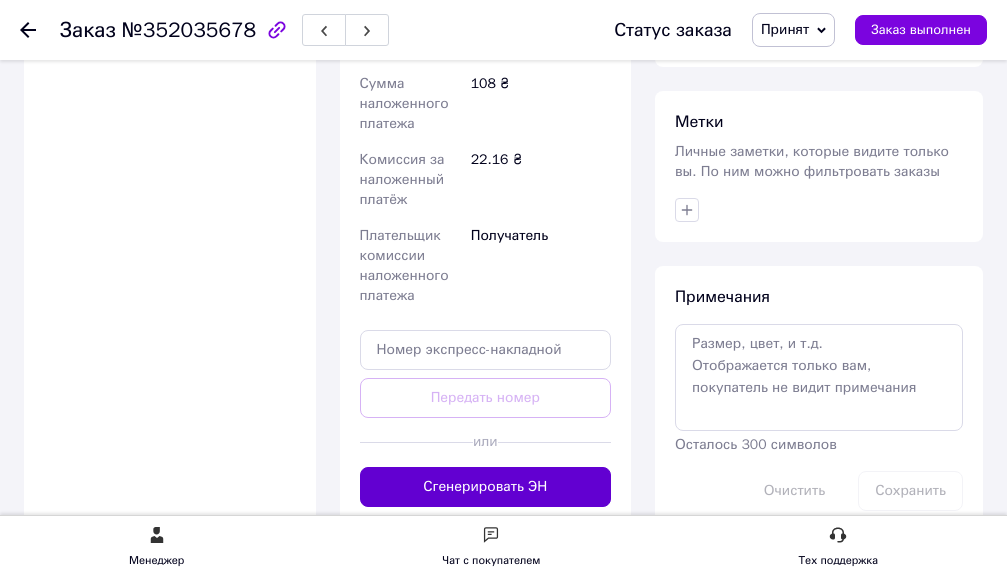 click on "Сгенерировать ЭН" at bounding box center (486, 487) 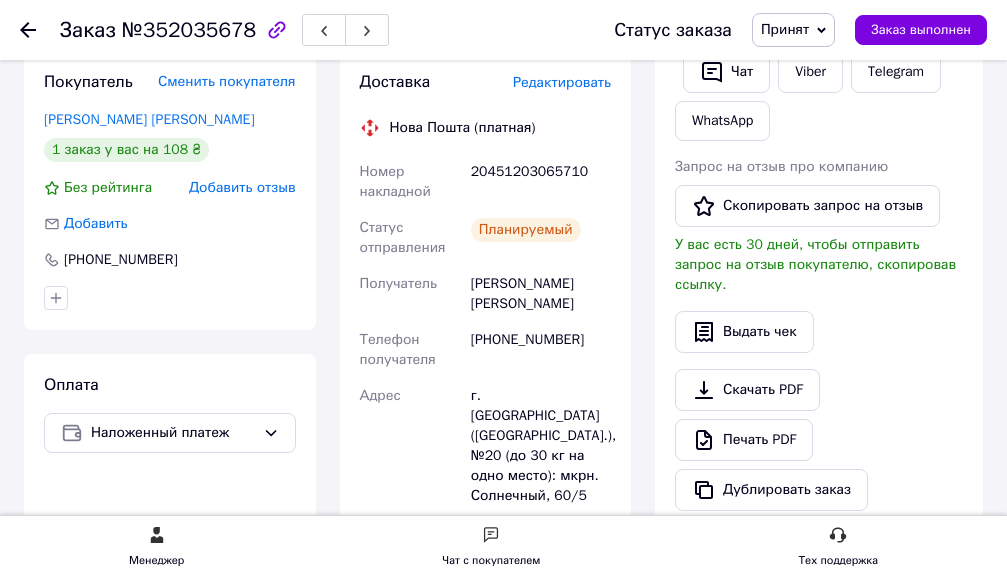 scroll, scrollTop: 400, scrollLeft: 0, axis: vertical 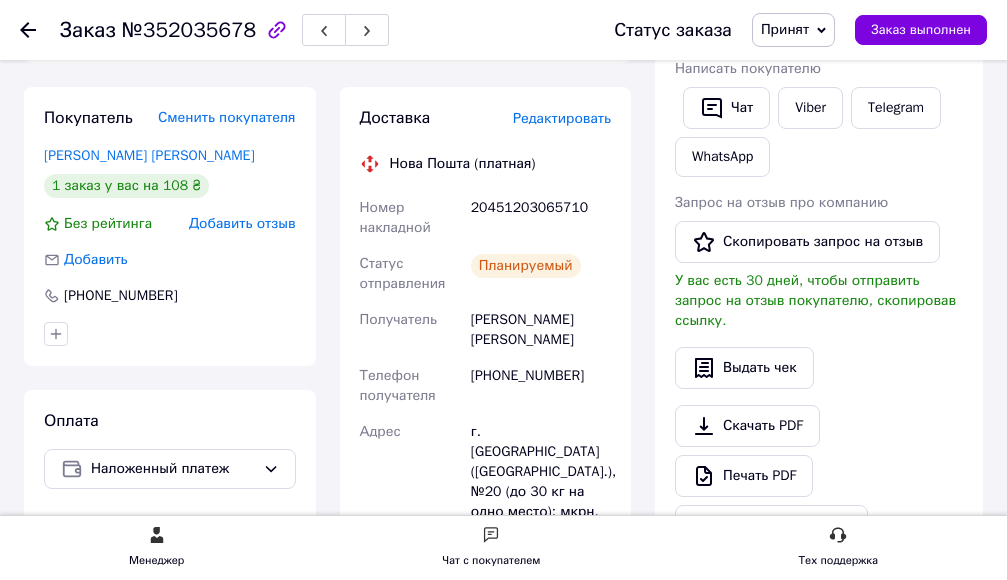 click 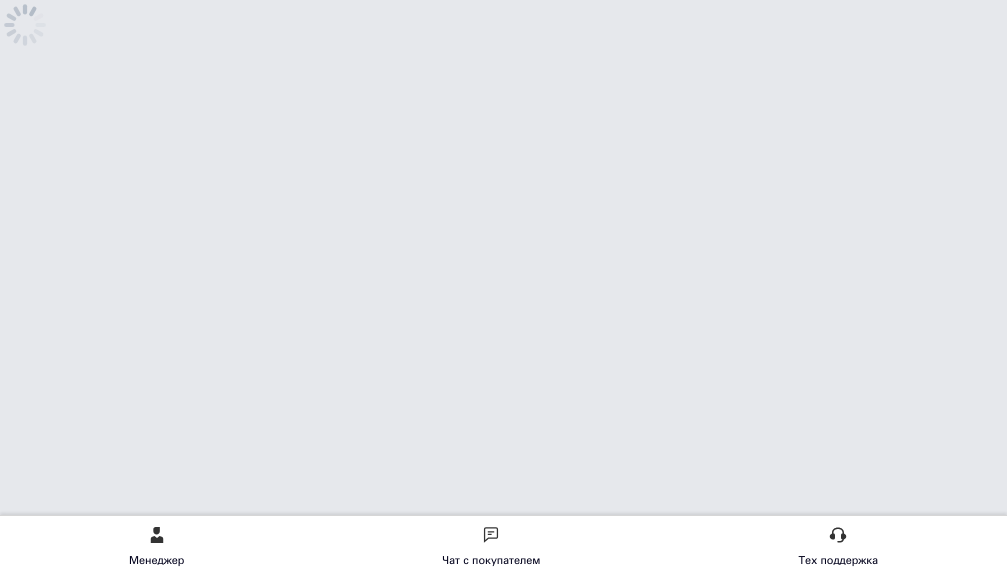 scroll, scrollTop: 0, scrollLeft: 0, axis: both 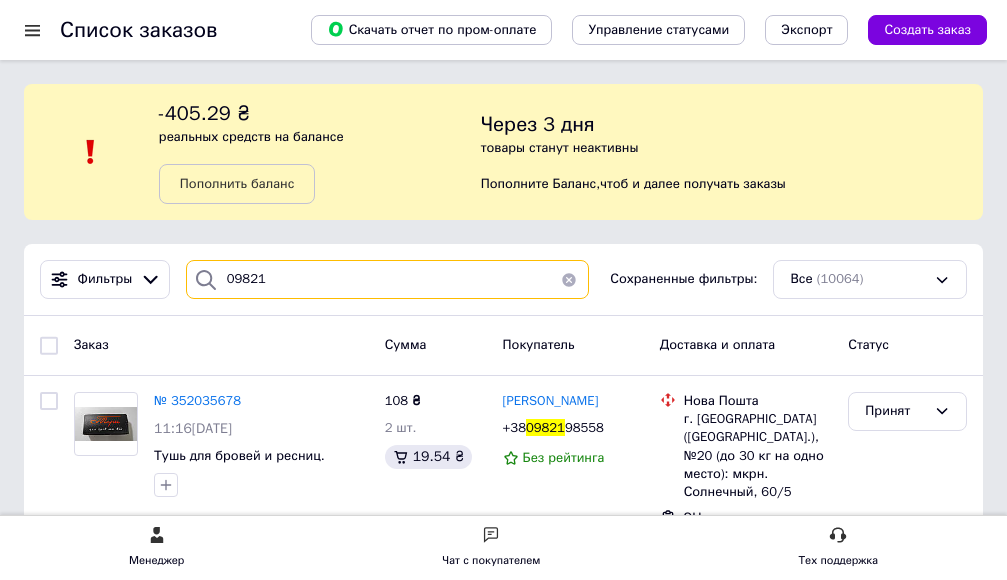 click on "09821" at bounding box center (387, 279) 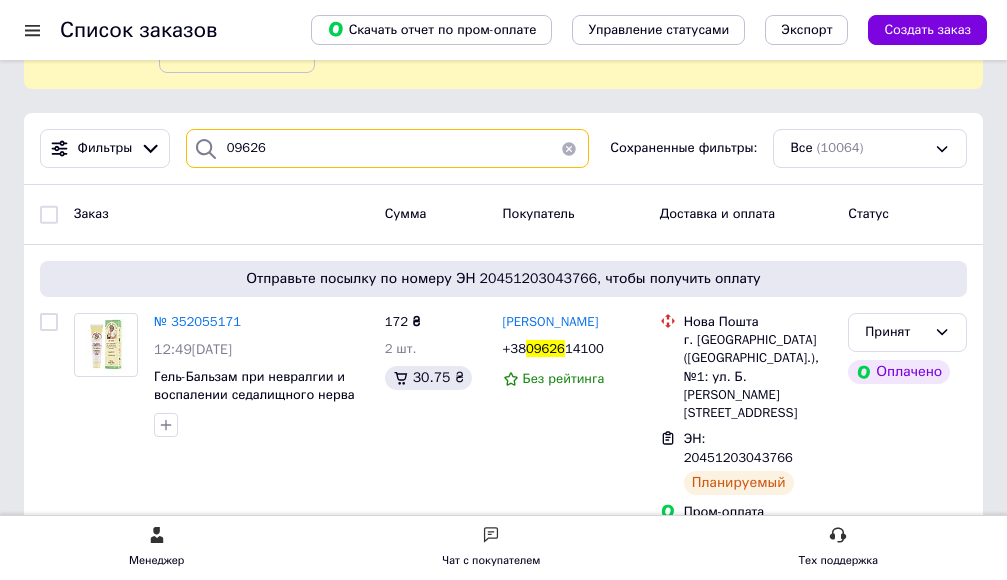 scroll, scrollTop: 200, scrollLeft: 0, axis: vertical 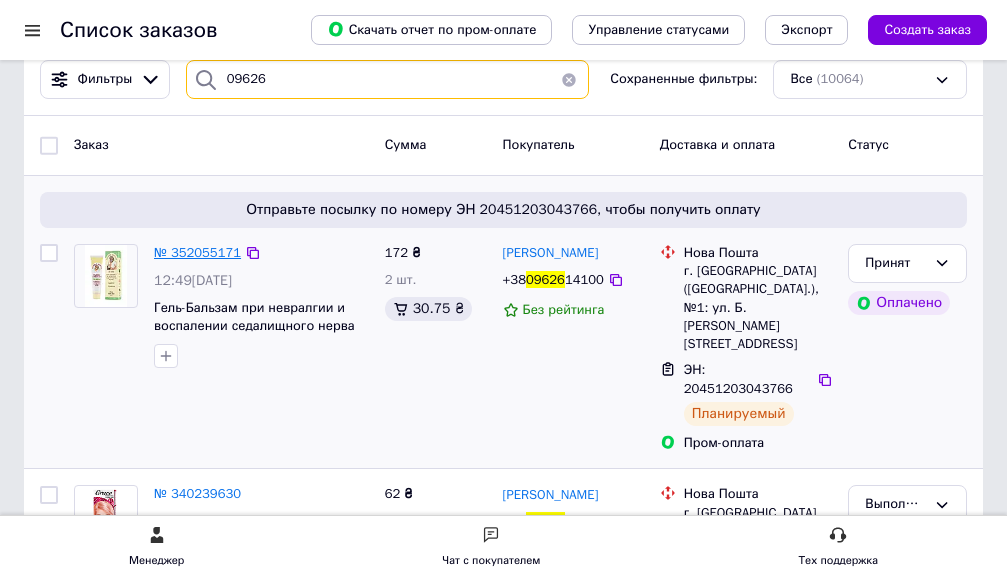 type on "09626" 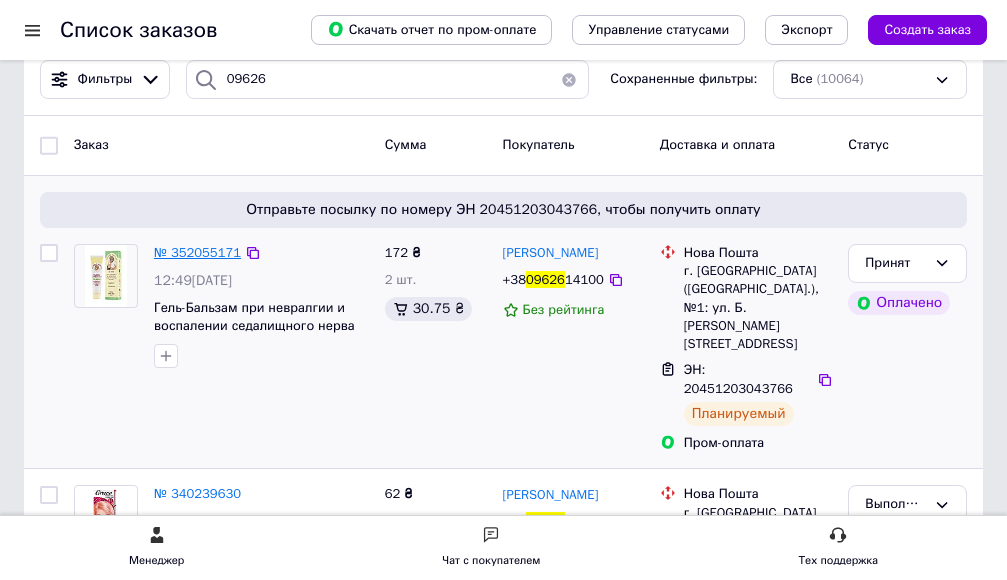 click on "№ 352055171" at bounding box center (197, 252) 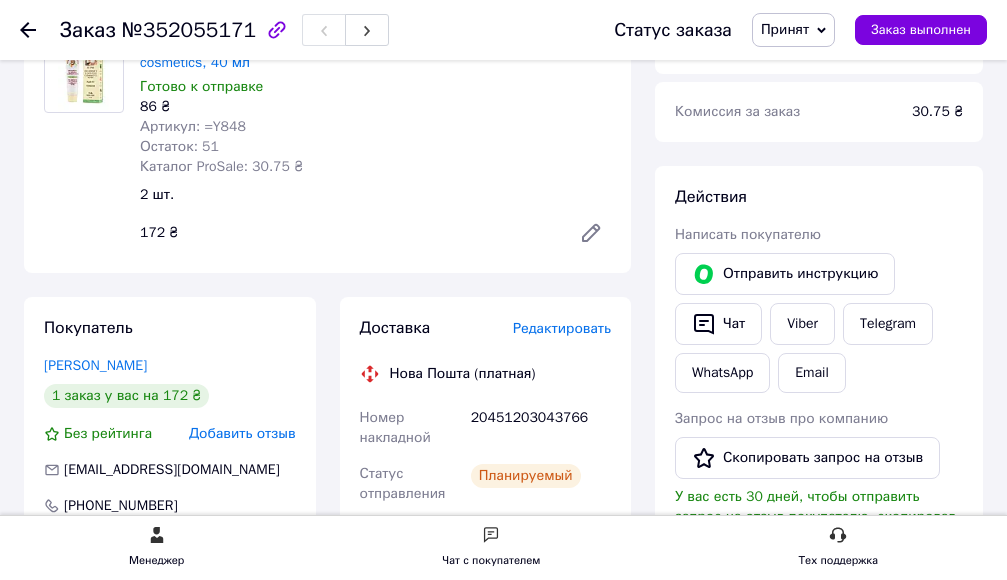 scroll, scrollTop: 200, scrollLeft: 0, axis: vertical 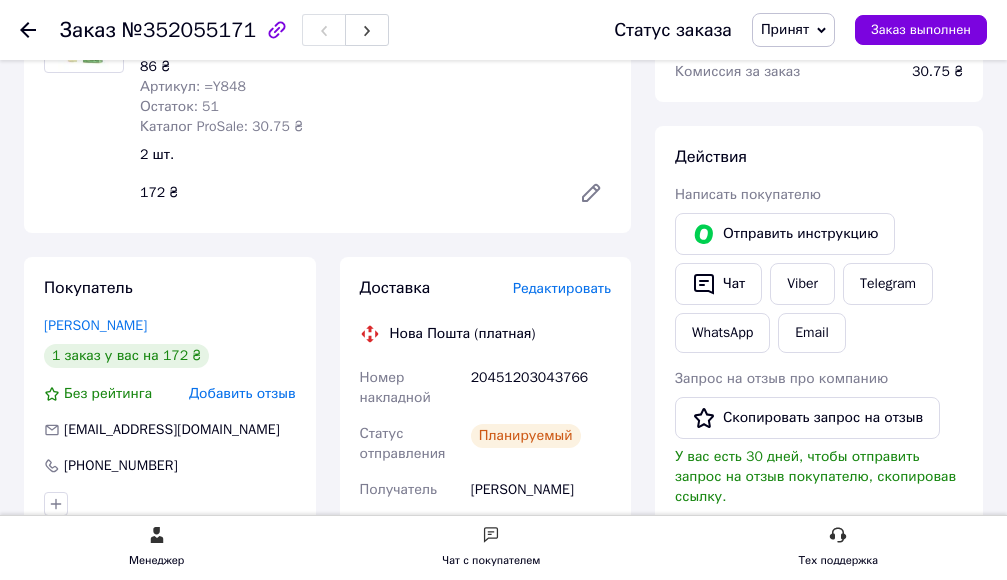 click 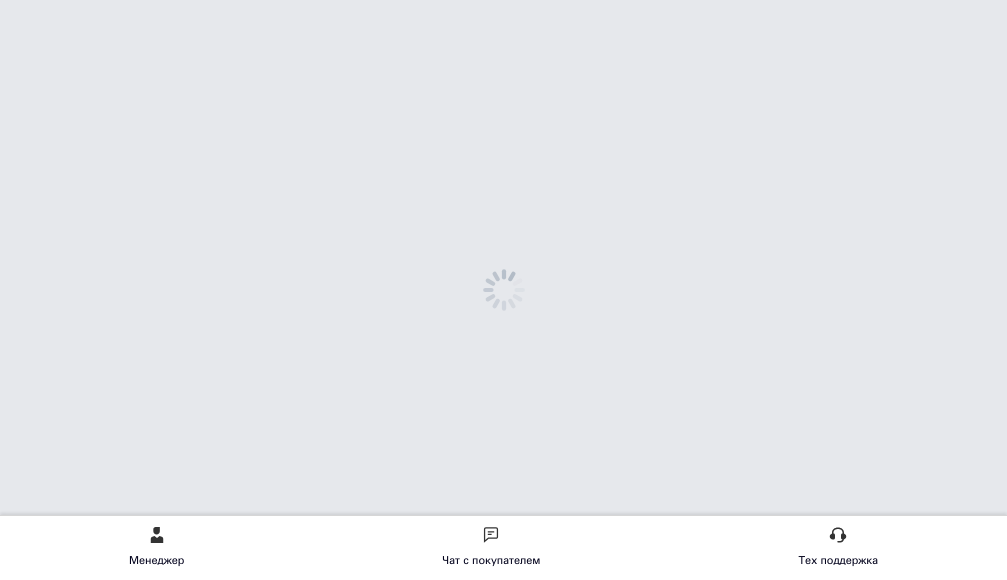 scroll, scrollTop: 0, scrollLeft: 0, axis: both 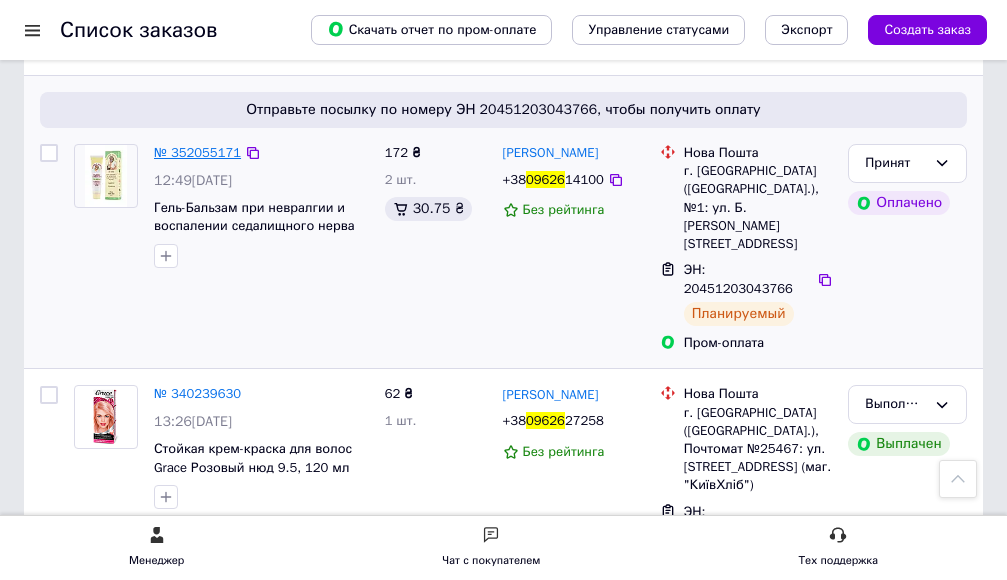 click on "№ 352055171" at bounding box center (197, 152) 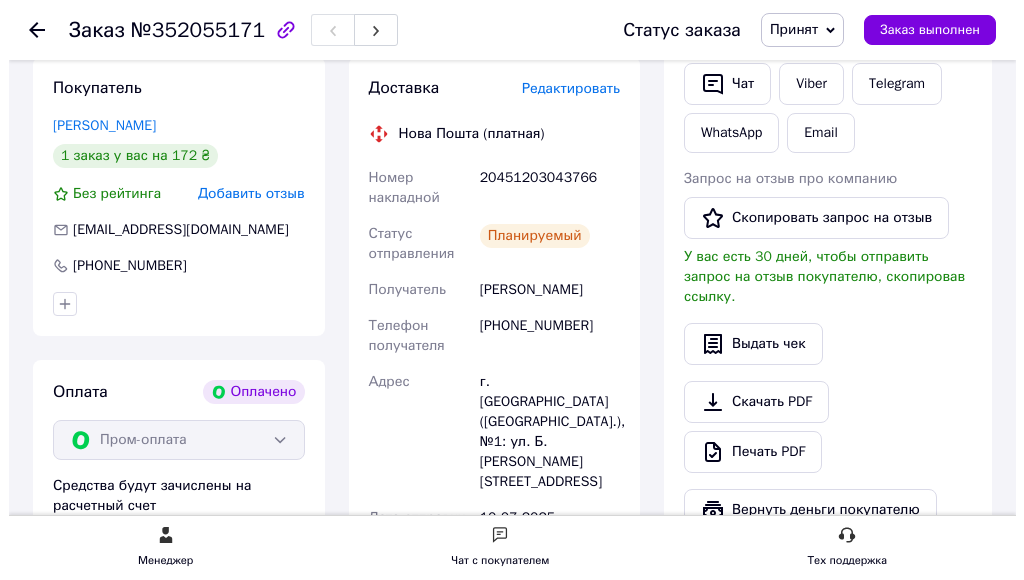 scroll, scrollTop: 400, scrollLeft: 0, axis: vertical 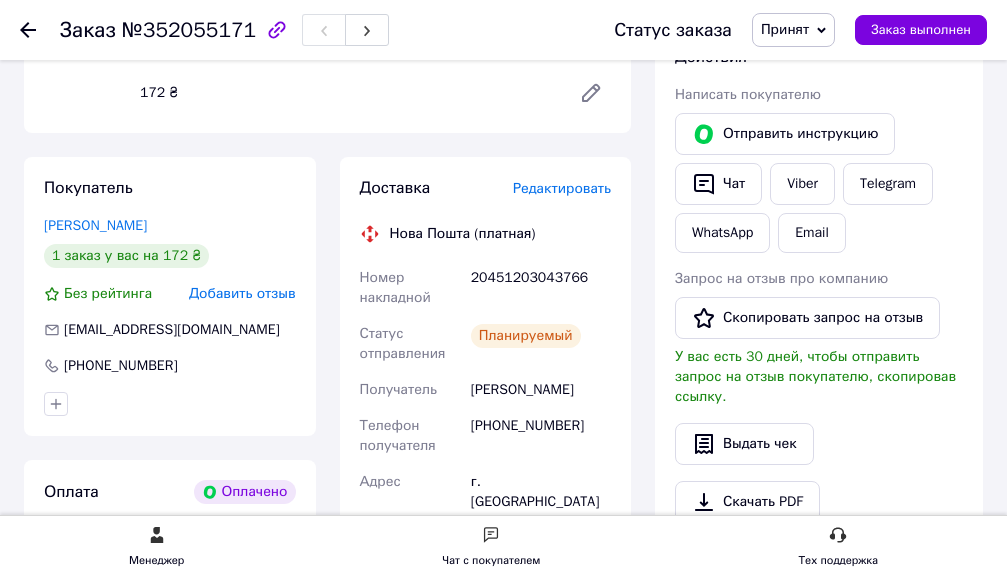 click on "Редактировать" at bounding box center [562, 188] 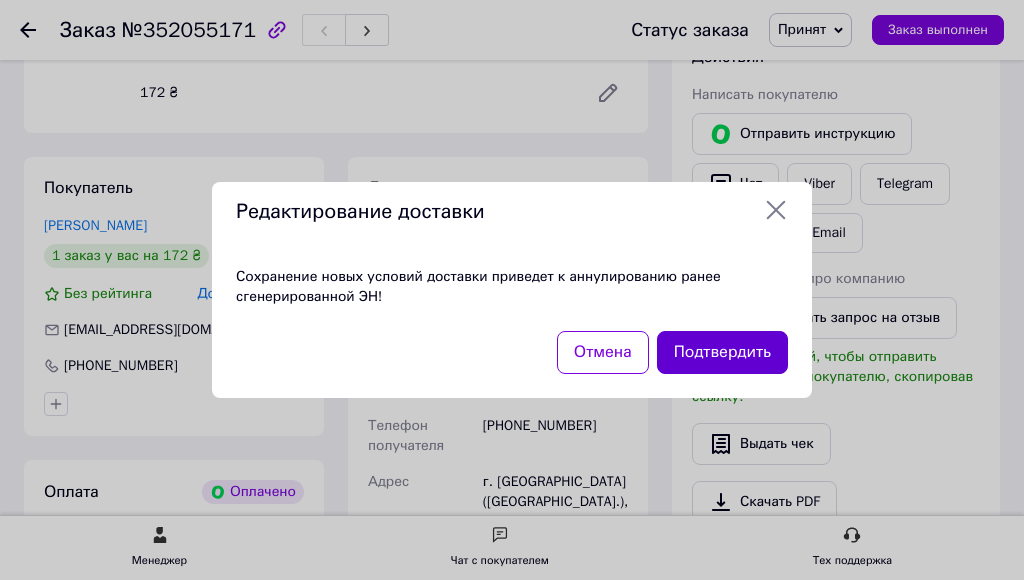 click on "Подтвердить" at bounding box center [722, 352] 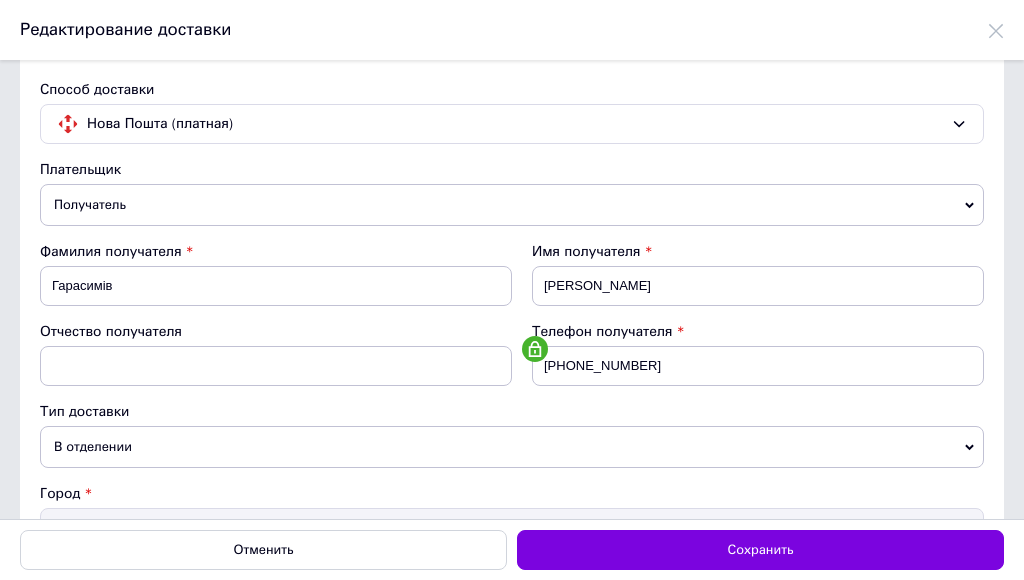 scroll, scrollTop: 0, scrollLeft: 0, axis: both 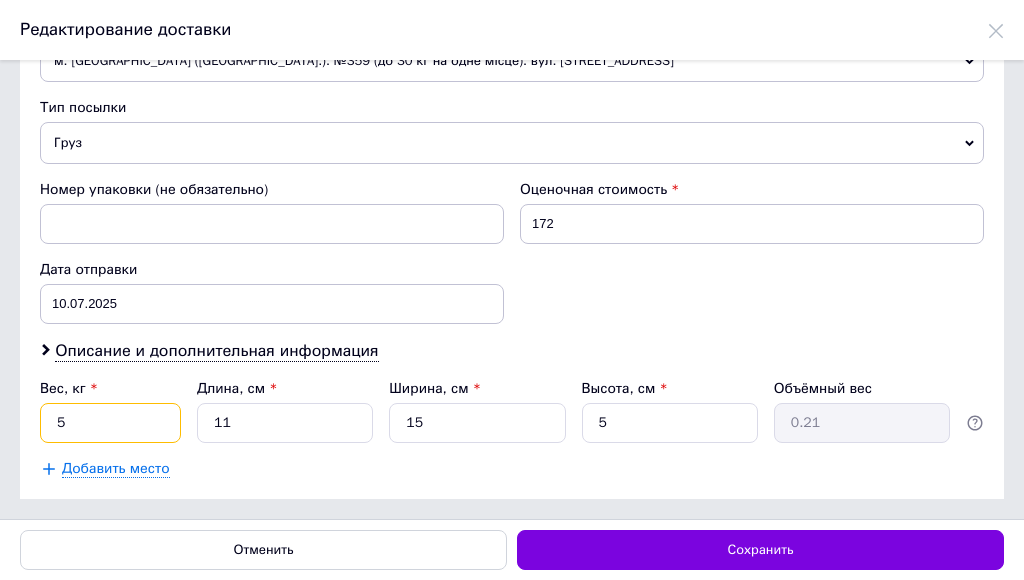 click on "5" at bounding box center (110, 423) 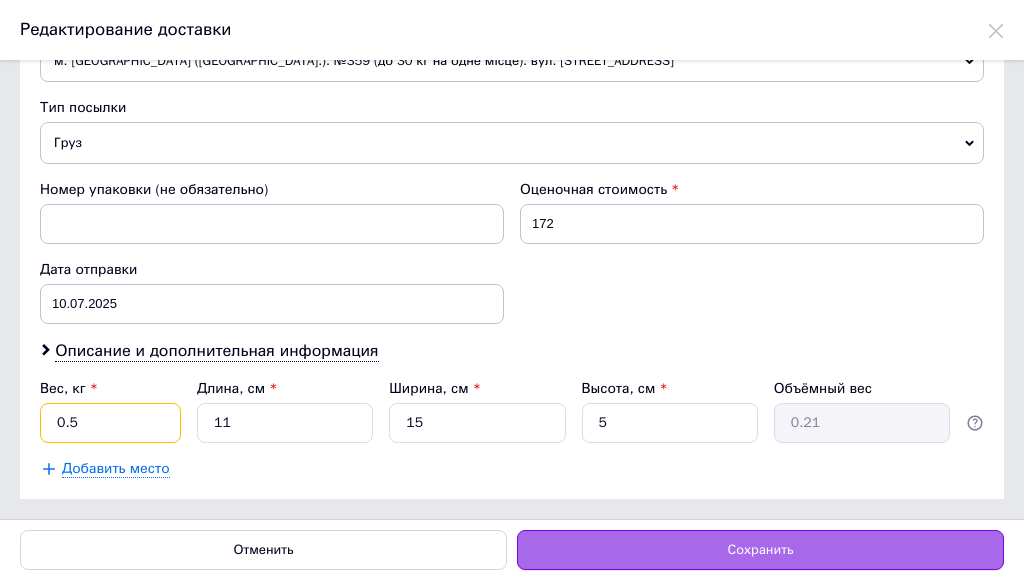 type on "0.5" 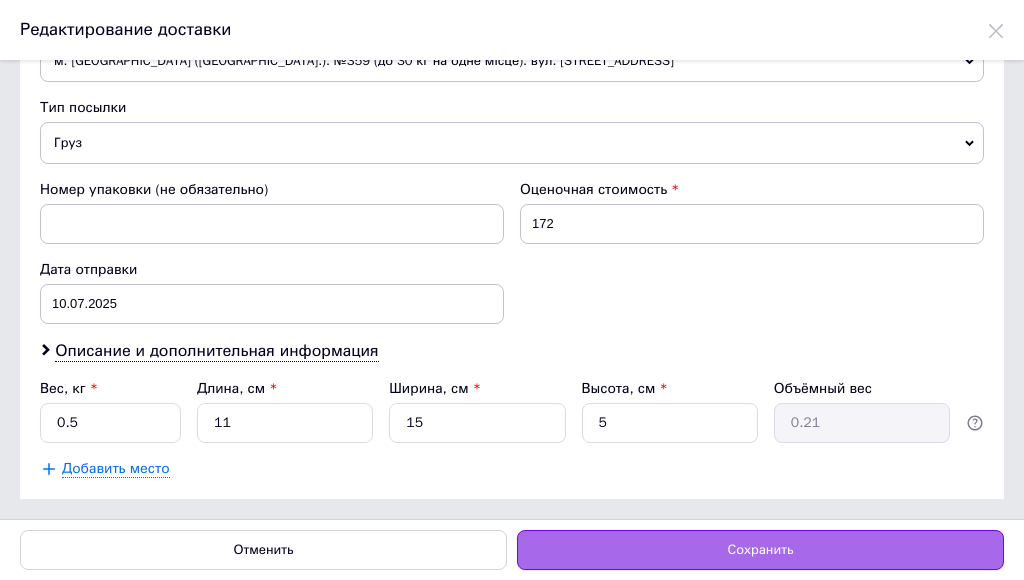 click on "Сохранить" at bounding box center (761, 550) 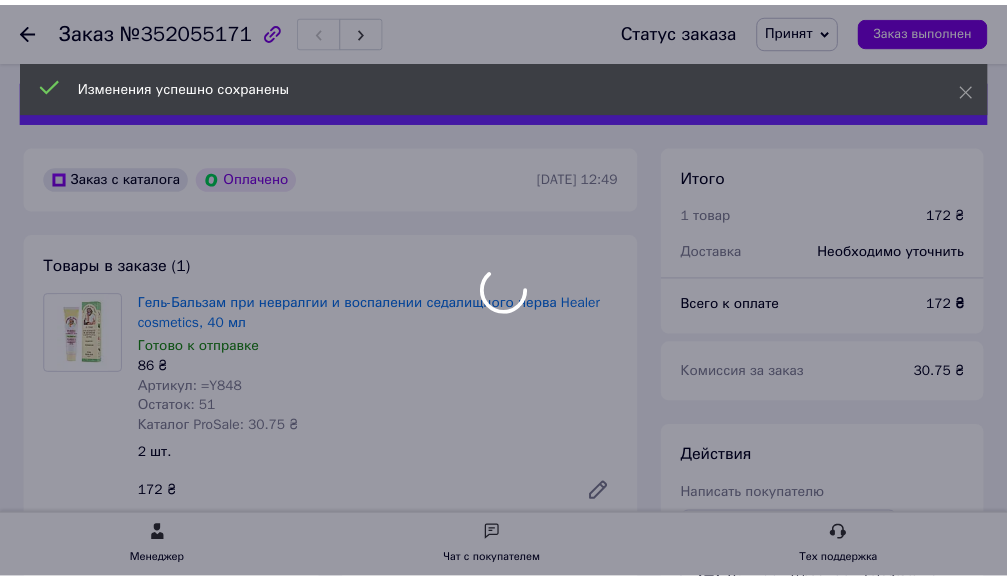 scroll, scrollTop: 400, scrollLeft: 0, axis: vertical 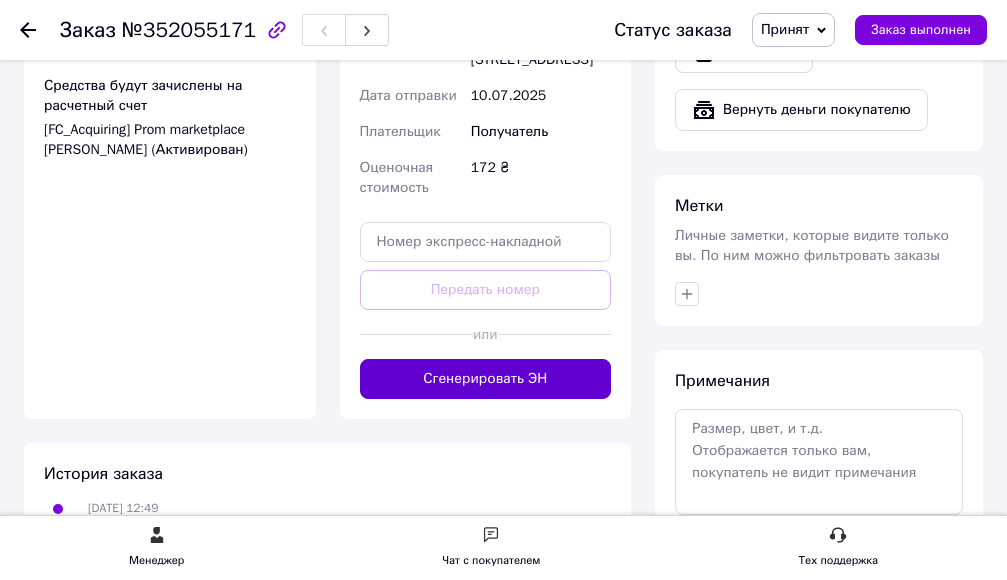 click on "Сгенерировать ЭН" at bounding box center [486, 379] 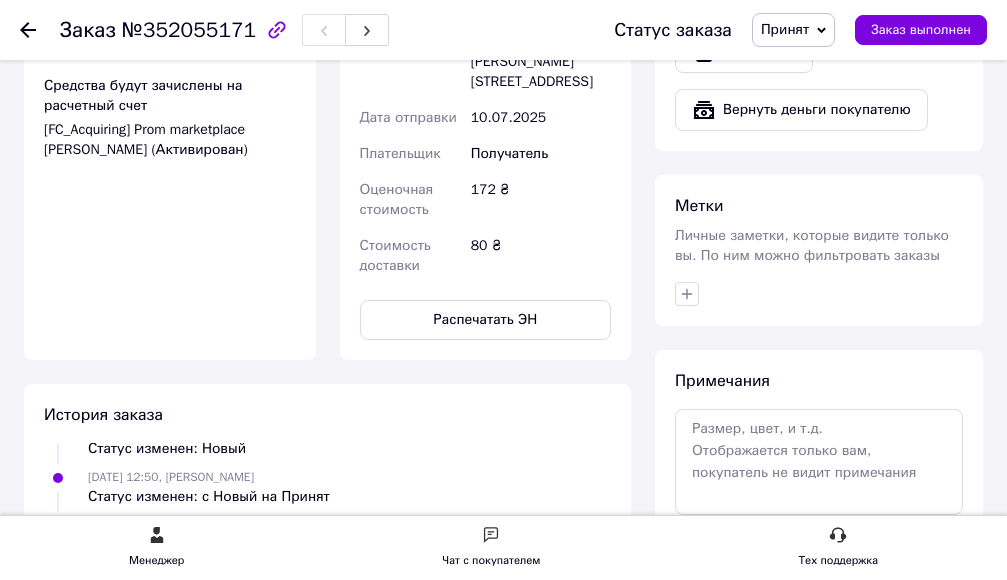 scroll, scrollTop: 72, scrollLeft: 0, axis: vertical 